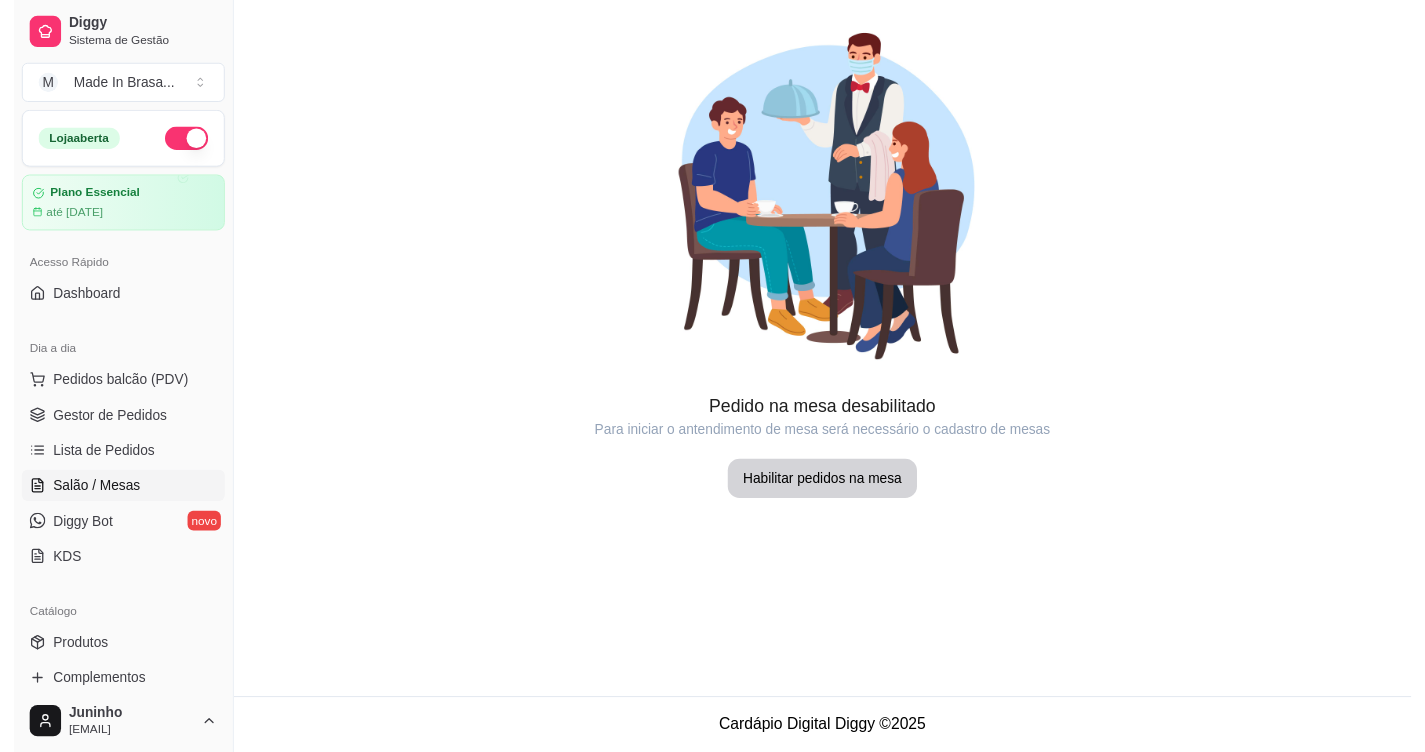 scroll, scrollTop: 0, scrollLeft: 0, axis: both 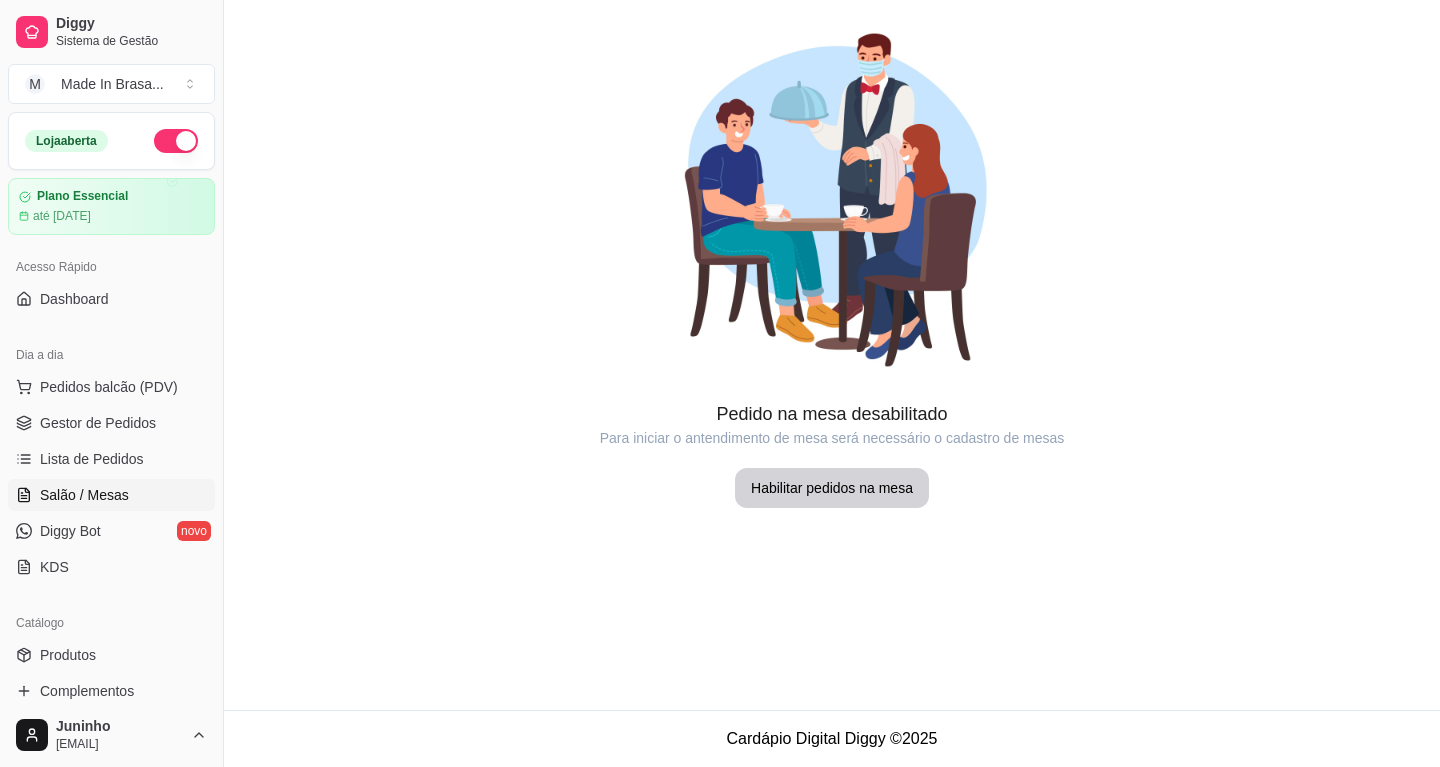 click on "Lista de Pedidos" at bounding box center [111, 459] 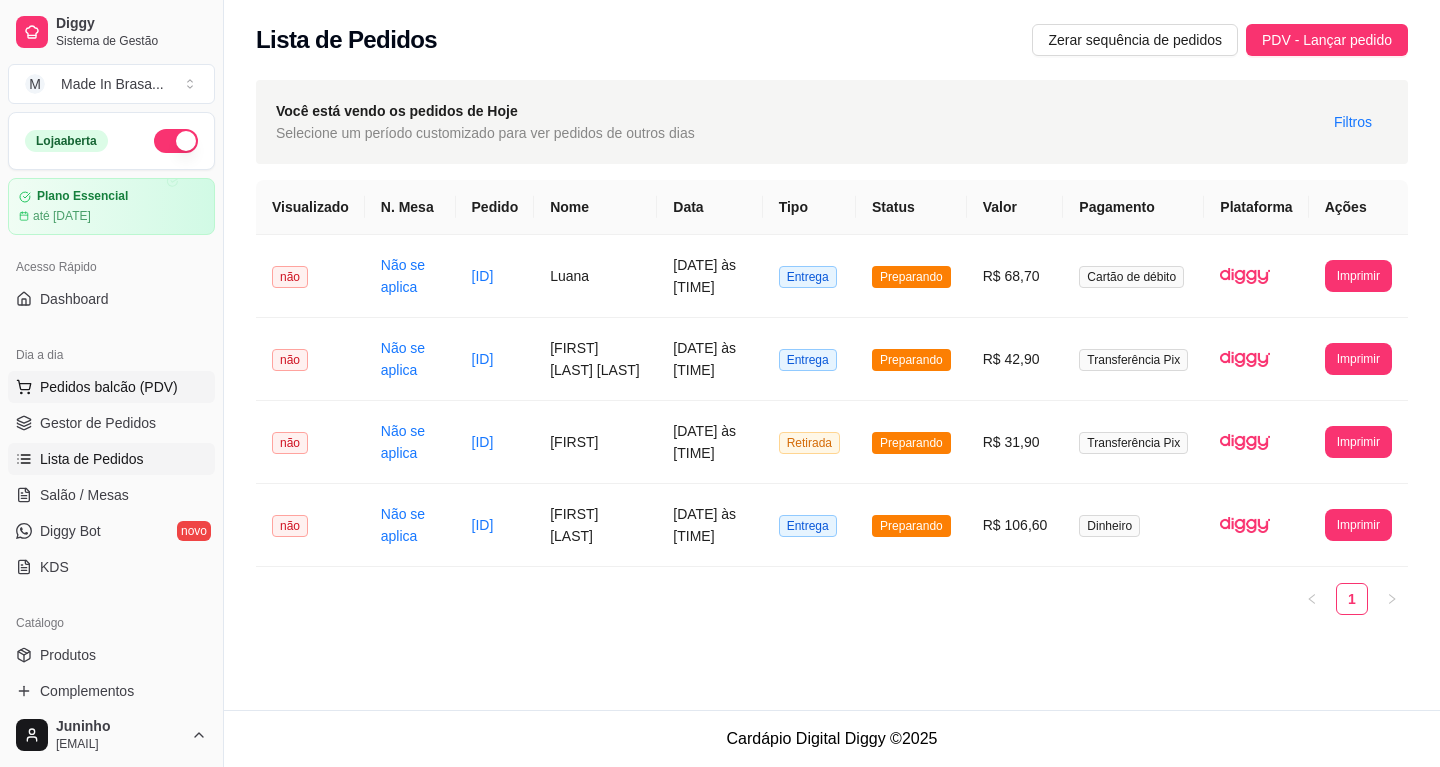 click on "Pedidos balcão (PDV)" at bounding box center [109, 387] 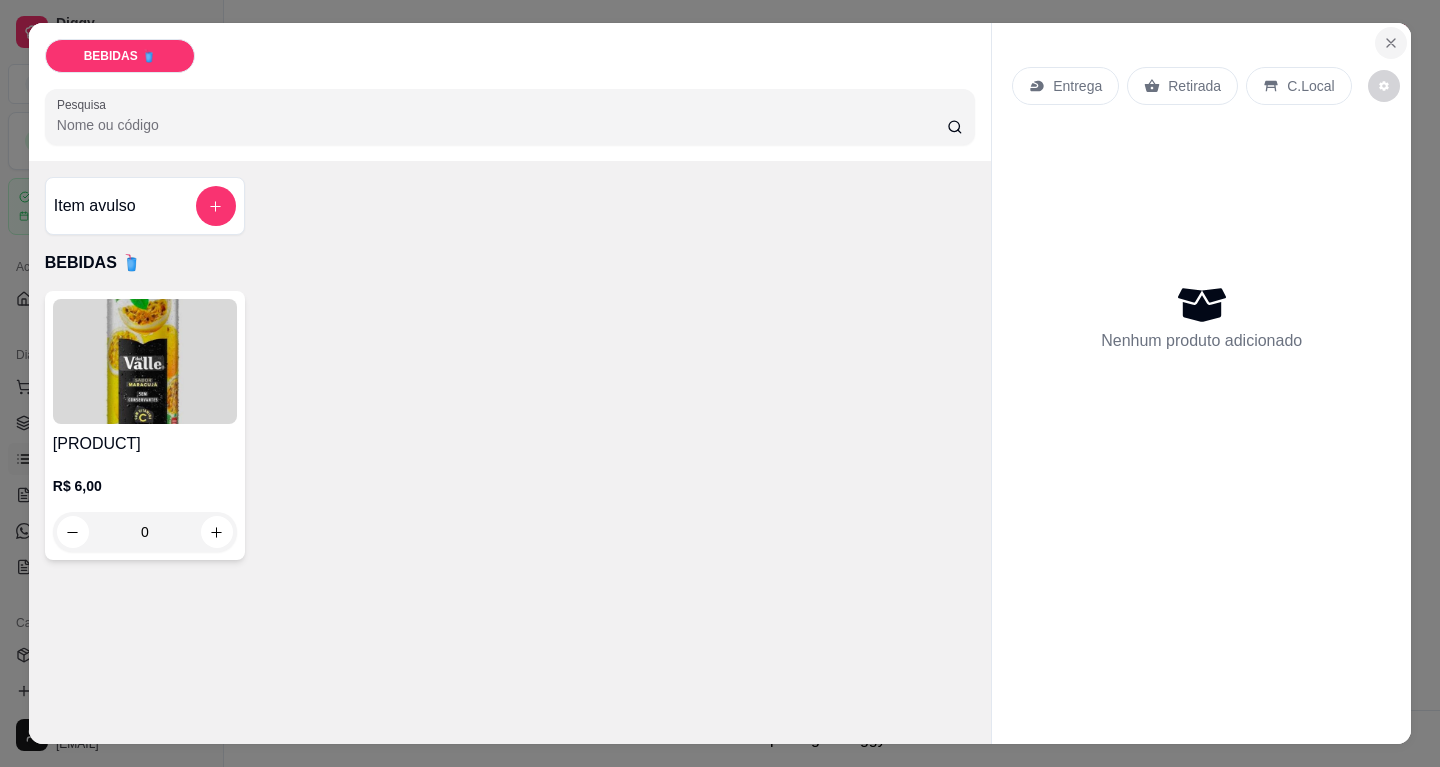 click at bounding box center (1391, 43) 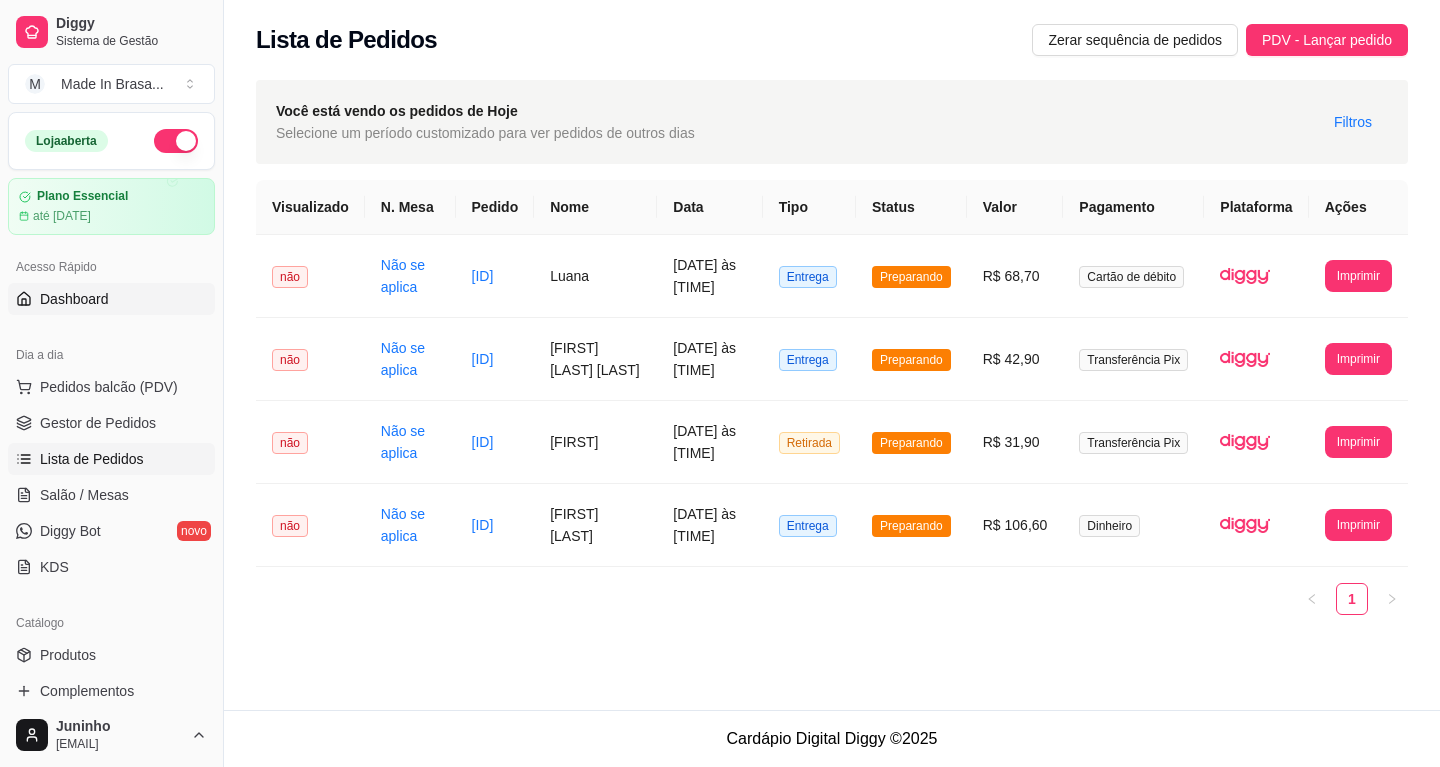 click on "Dashboard" at bounding box center [74, 299] 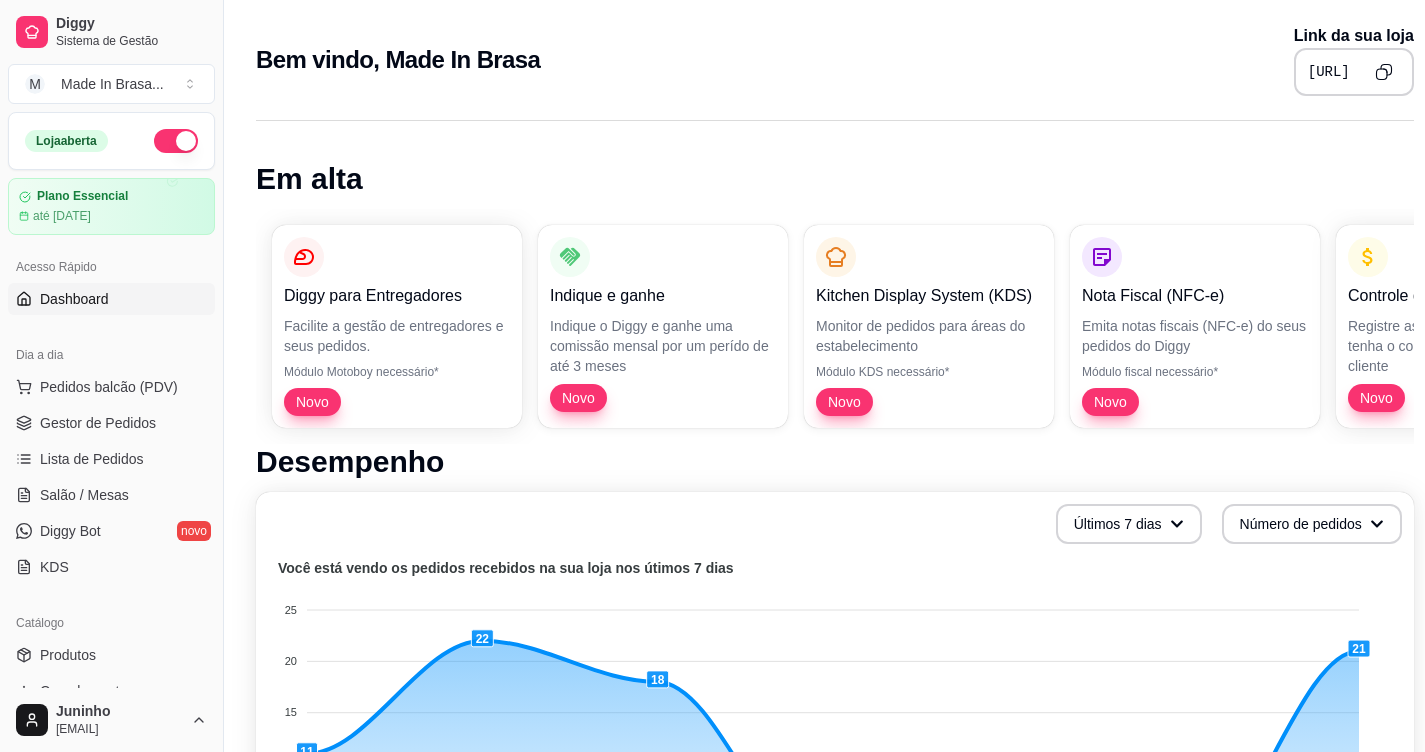 click on "Últimos [DAYS] dias Número de pedidos Você está vendo os pedidos recebidos na sua loja nos útimos [DAYS] dias [NUM] [NUM] [NUM] [NUM] [NUM] [NUM] [NUM] [NUM] [NUM] [NUM] [NUM] [NUM] [NUM] [NUM] [NUM] [NUM] [NUM] [NUM] [DATE] [DATE] [DATE] [DATE] [DATE] [DATE] [DATE] [DATE] [DATE] [DATE] [DATE] [DATE] [DATE] [DATE]" at bounding box center (835, 712) 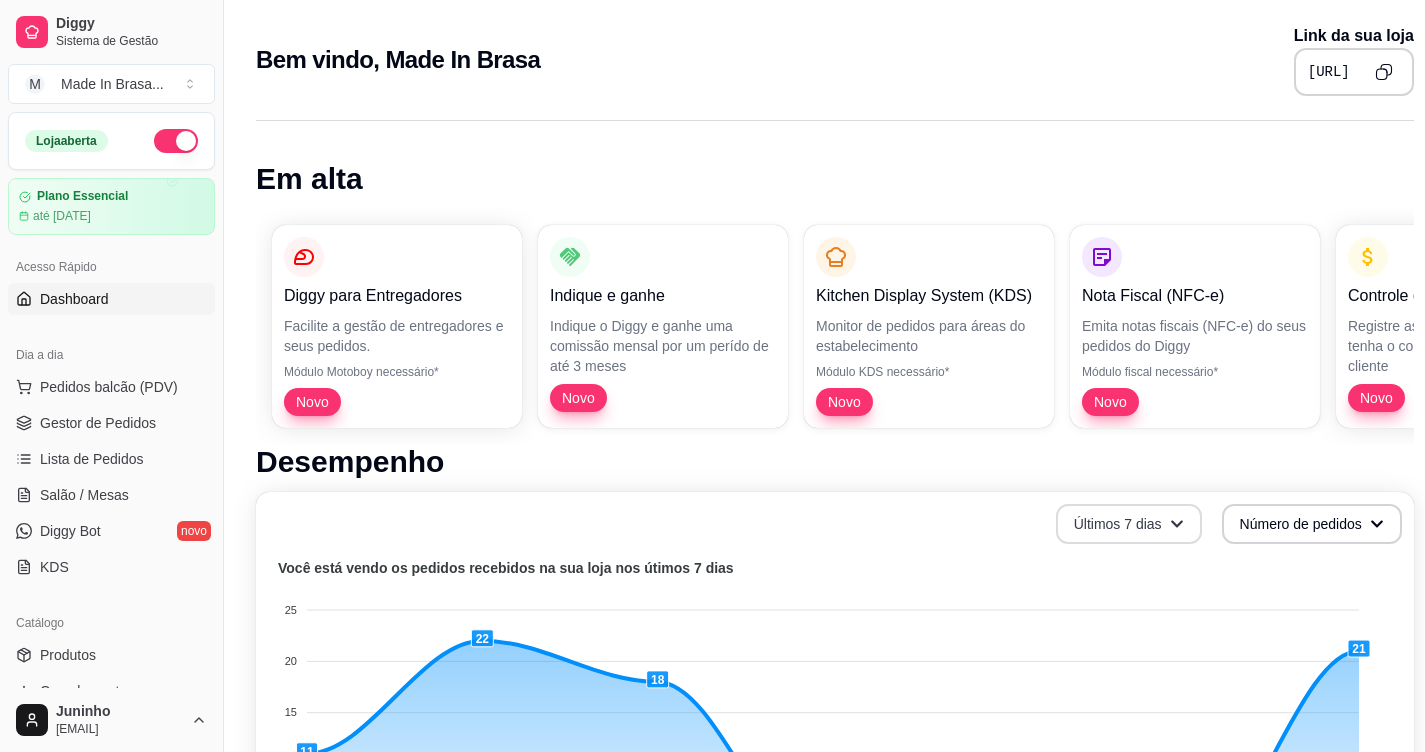 click 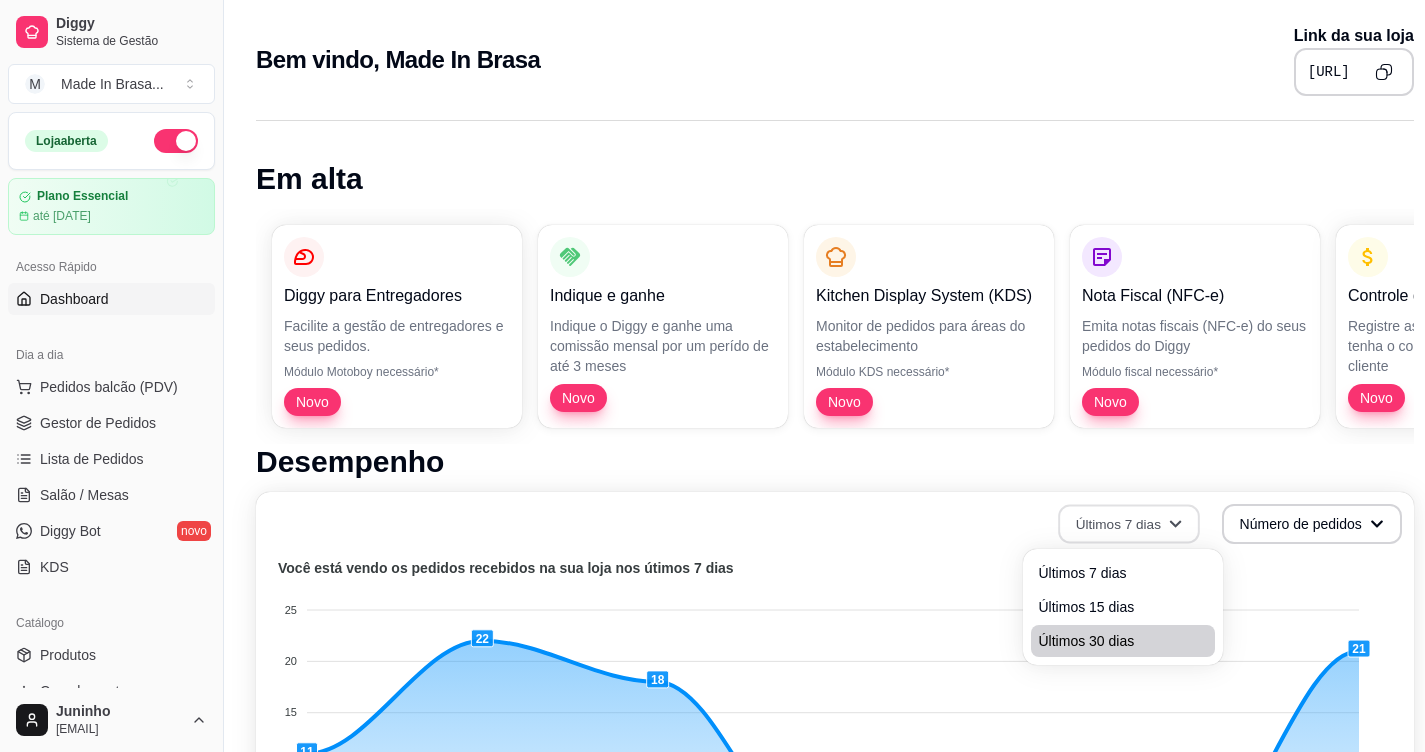 click on "Últimos 30 dias" at bounding box center (1123, 641) 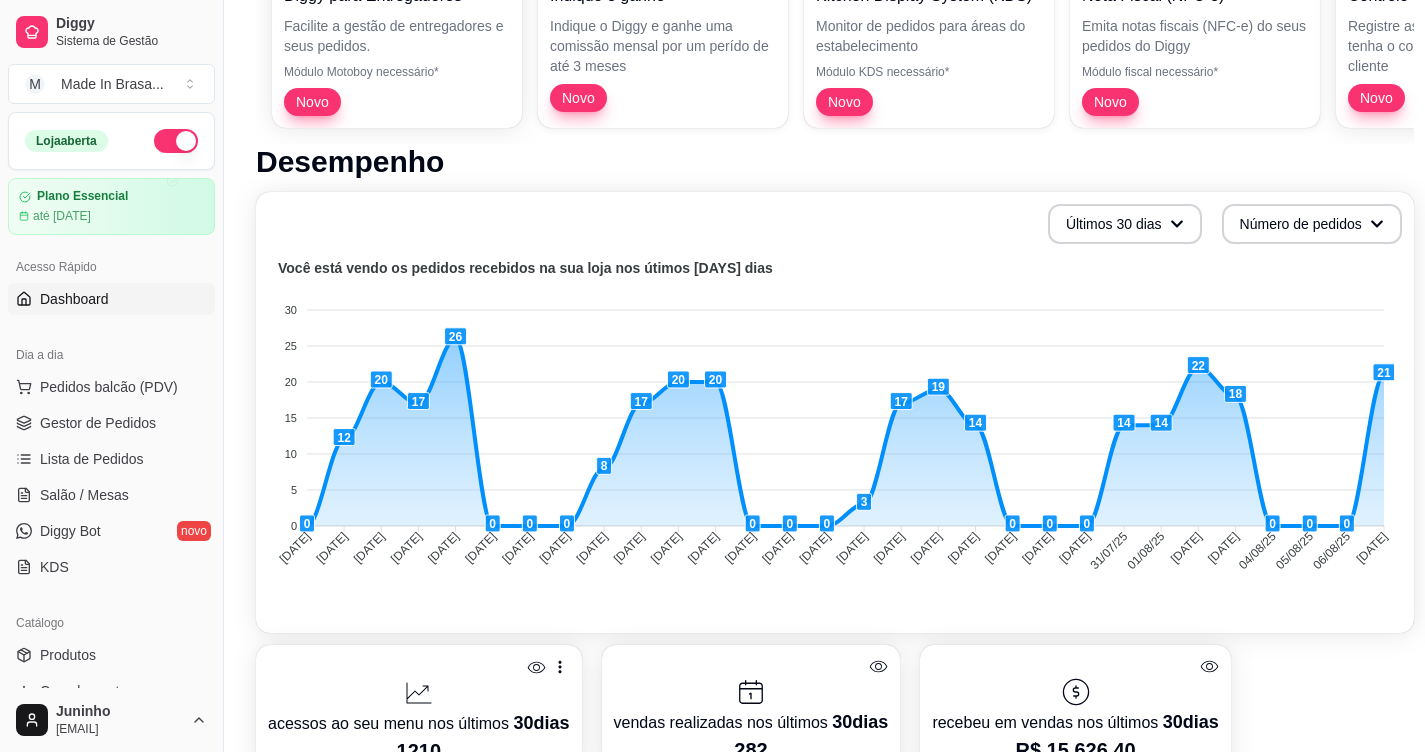 scroll, scrollTop: 400, scrollLeft: 0, axis: vertical 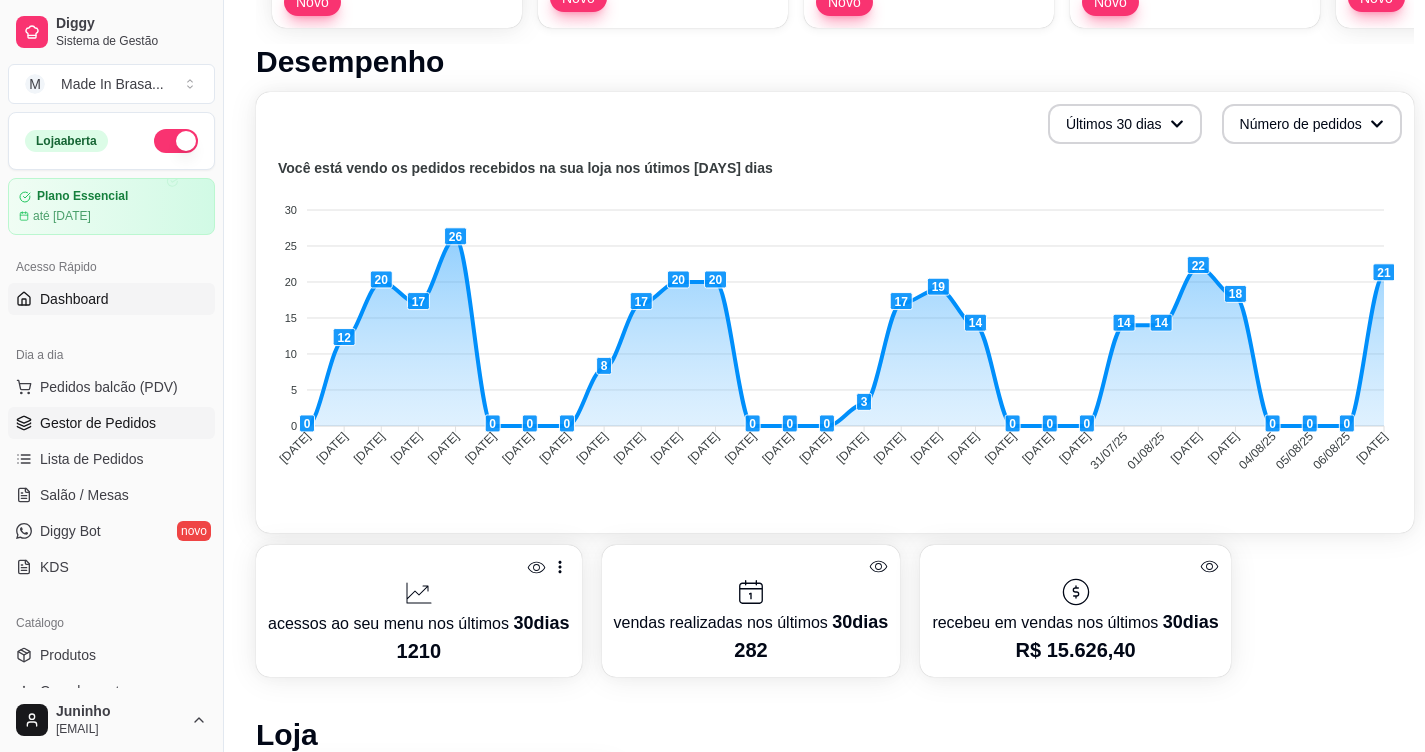 click on "Gestor de Pedidos" at bounding box center (98, 423) 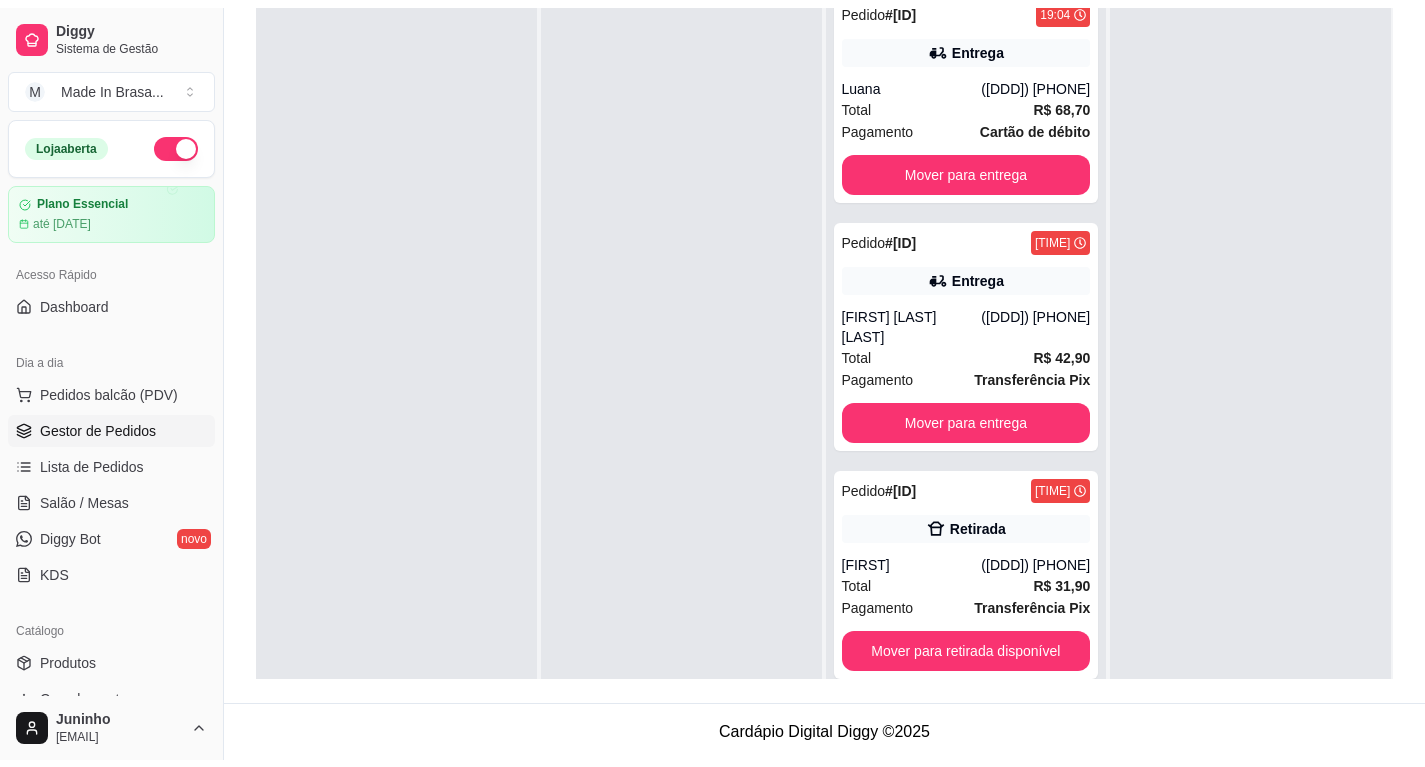 scroll, scrollTop: 0, scrollLeft: 0, axis: both 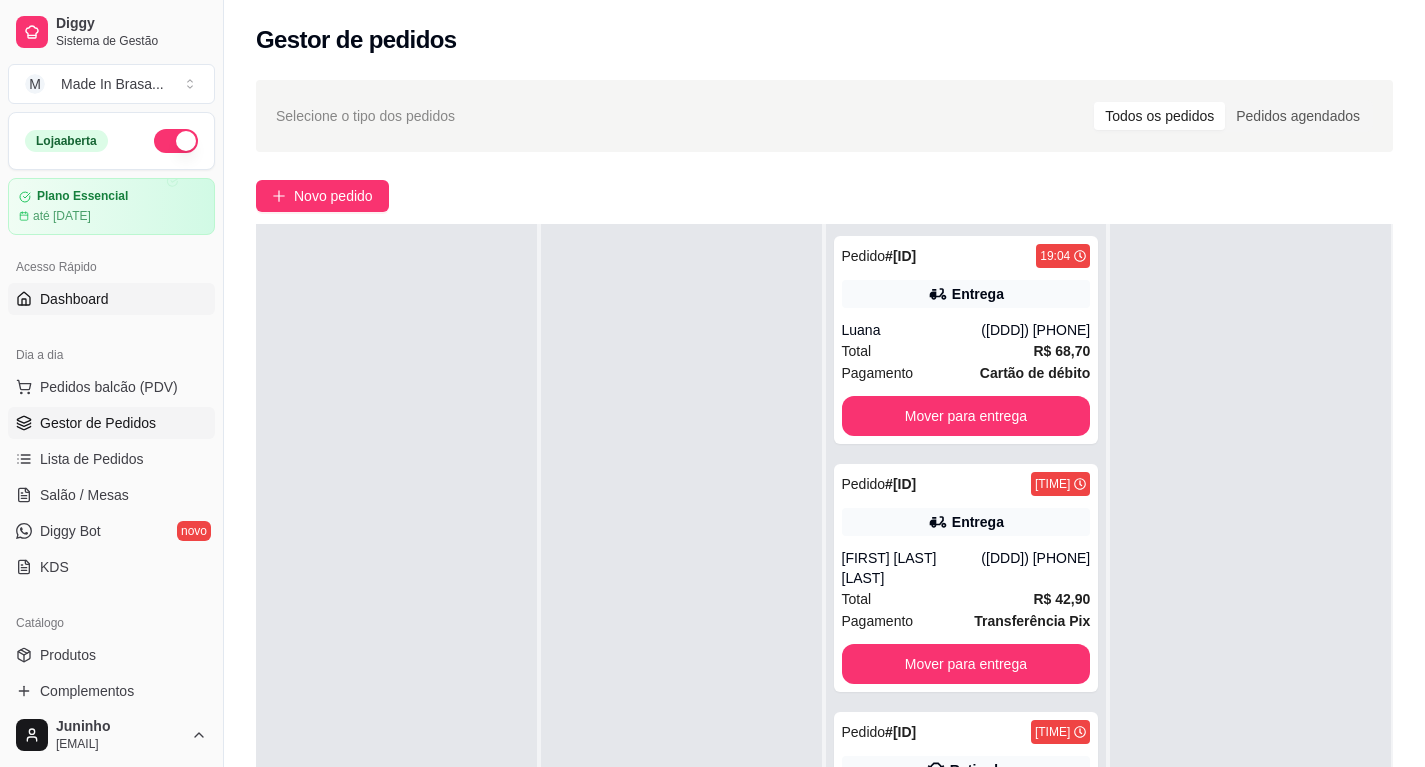 click on "Dashboard" at bounding box center [74, 299] 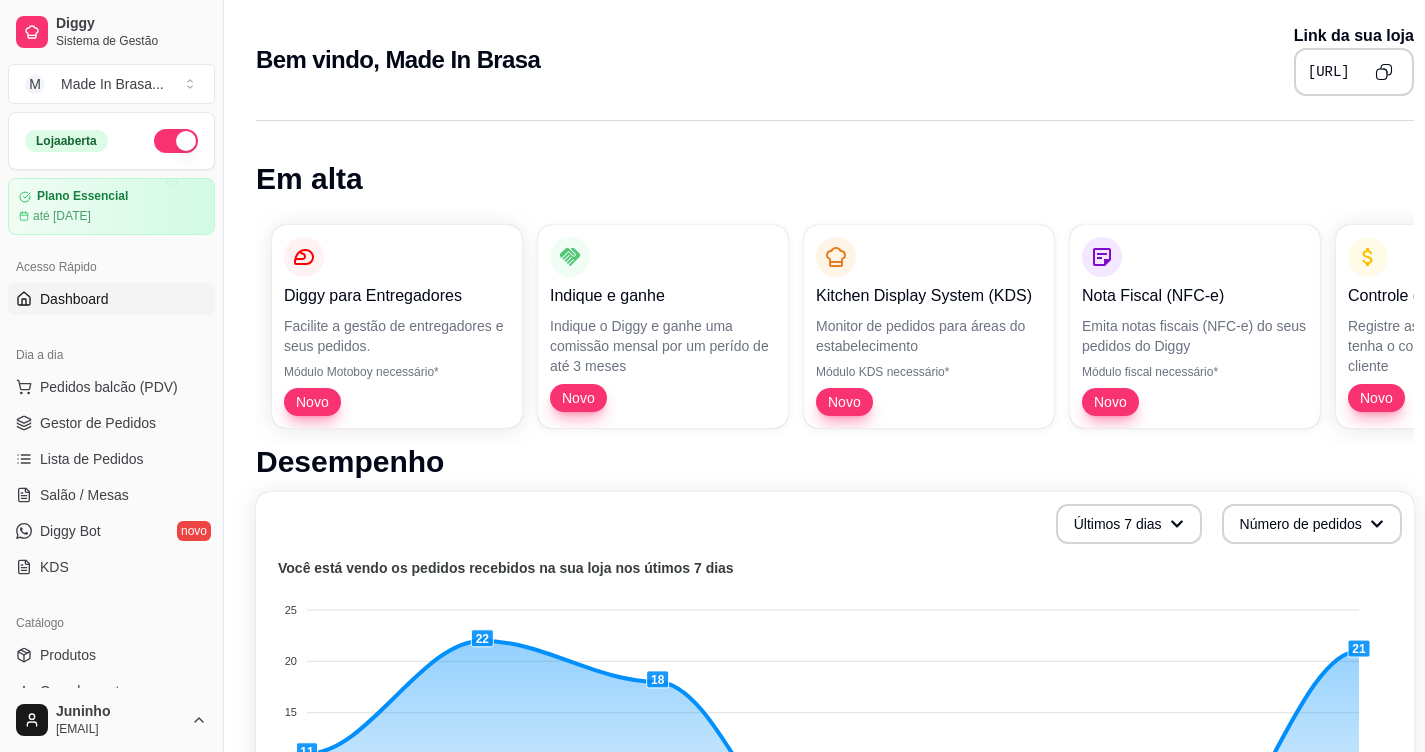 scroll, scrollTop: 400, scrollLeft: 0, axis: vertical 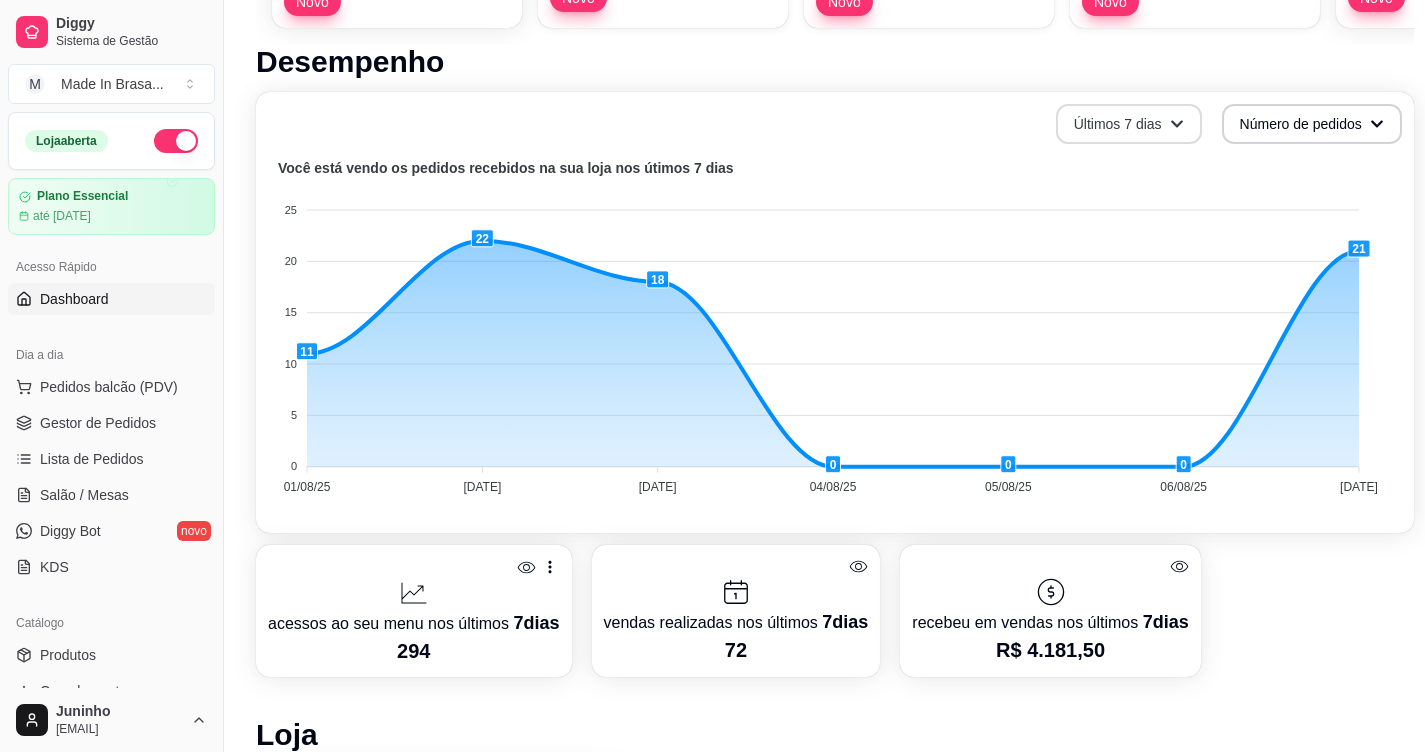 click on "Últimos 7 dias" at bounding box center (1129, 124) 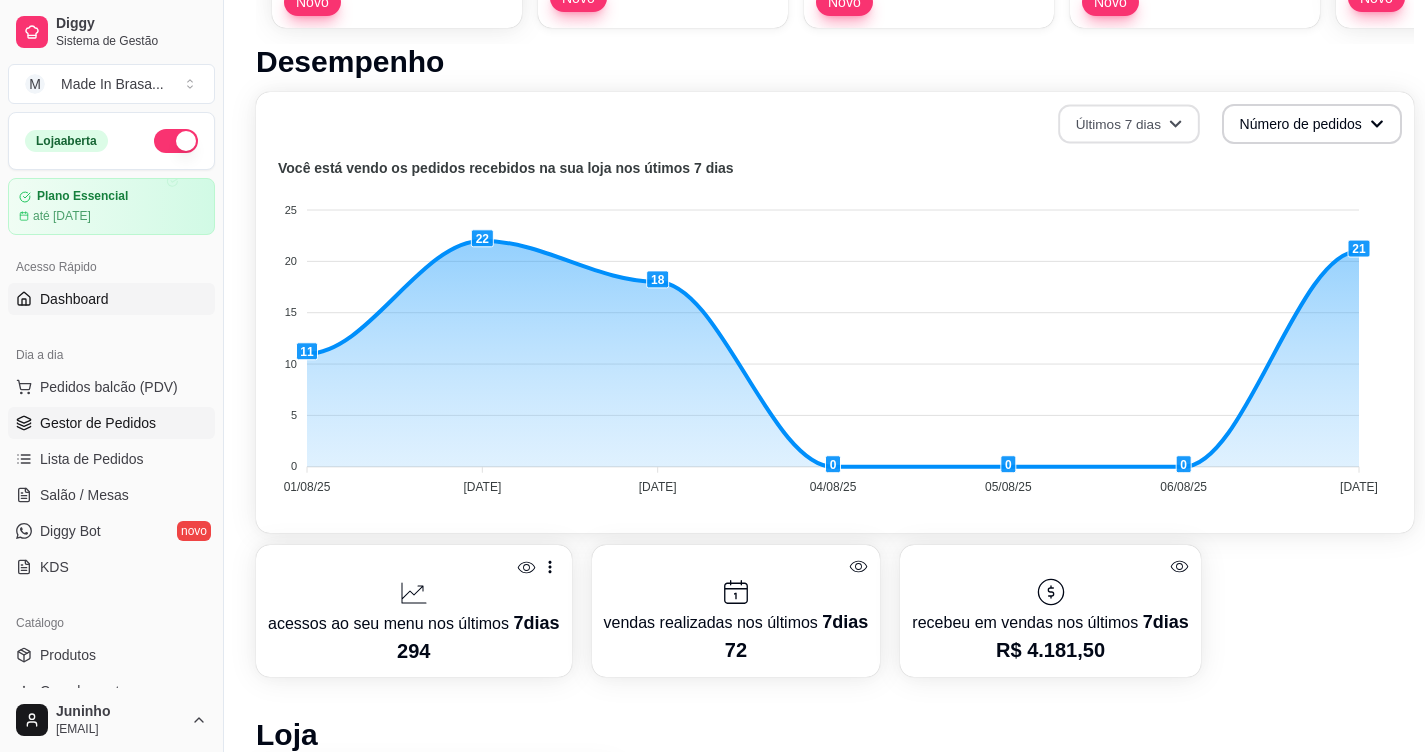 click on "Gestor de Pedidos" at bounding box center [98, 423] 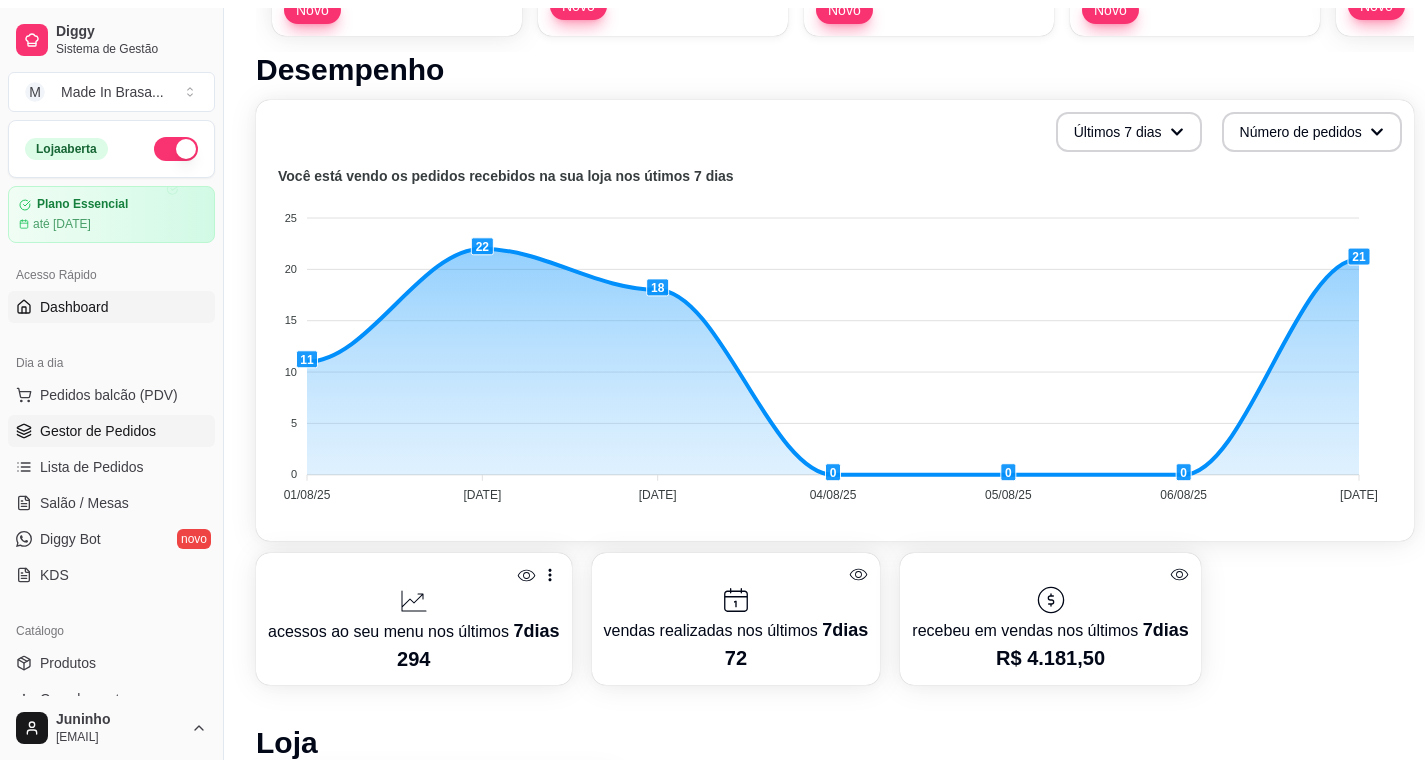 scroll, scrollTop: 0, scrollLeft: 0, axis: both 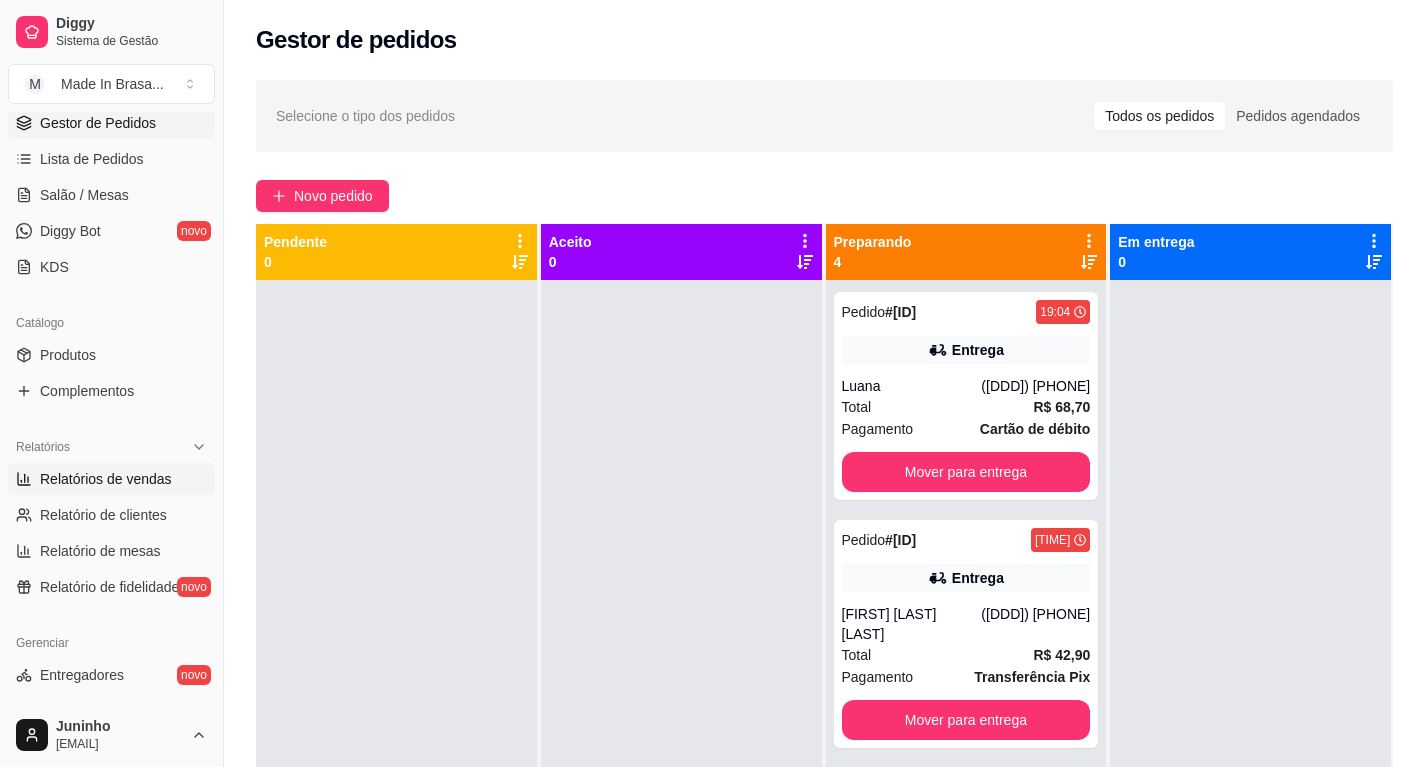 drag, startPoint x: 144, startPoint y: 479, endPoint x: 168, endPoint y: 478, distance: 24.020824 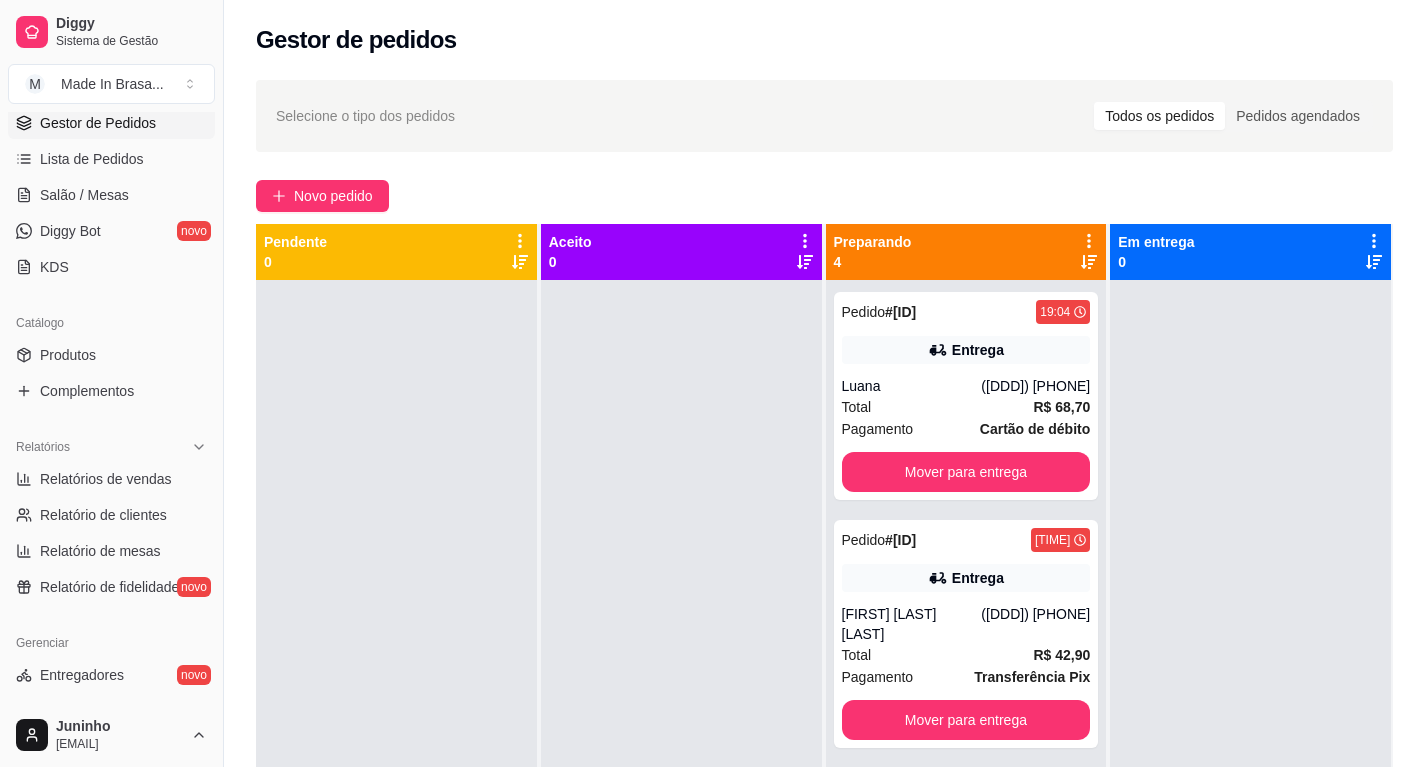 select on "ALL" 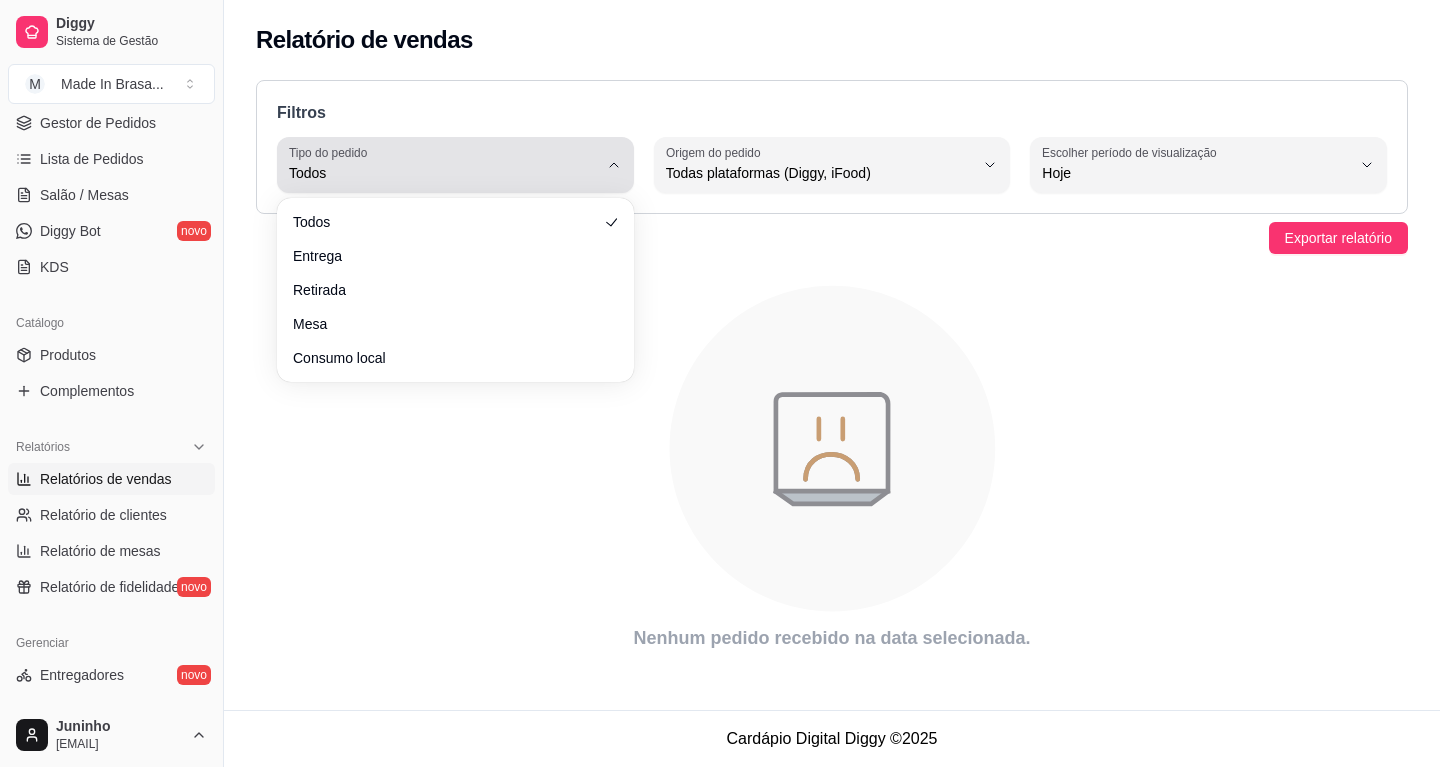 click on "Todos" at bounding box center (443, 173) 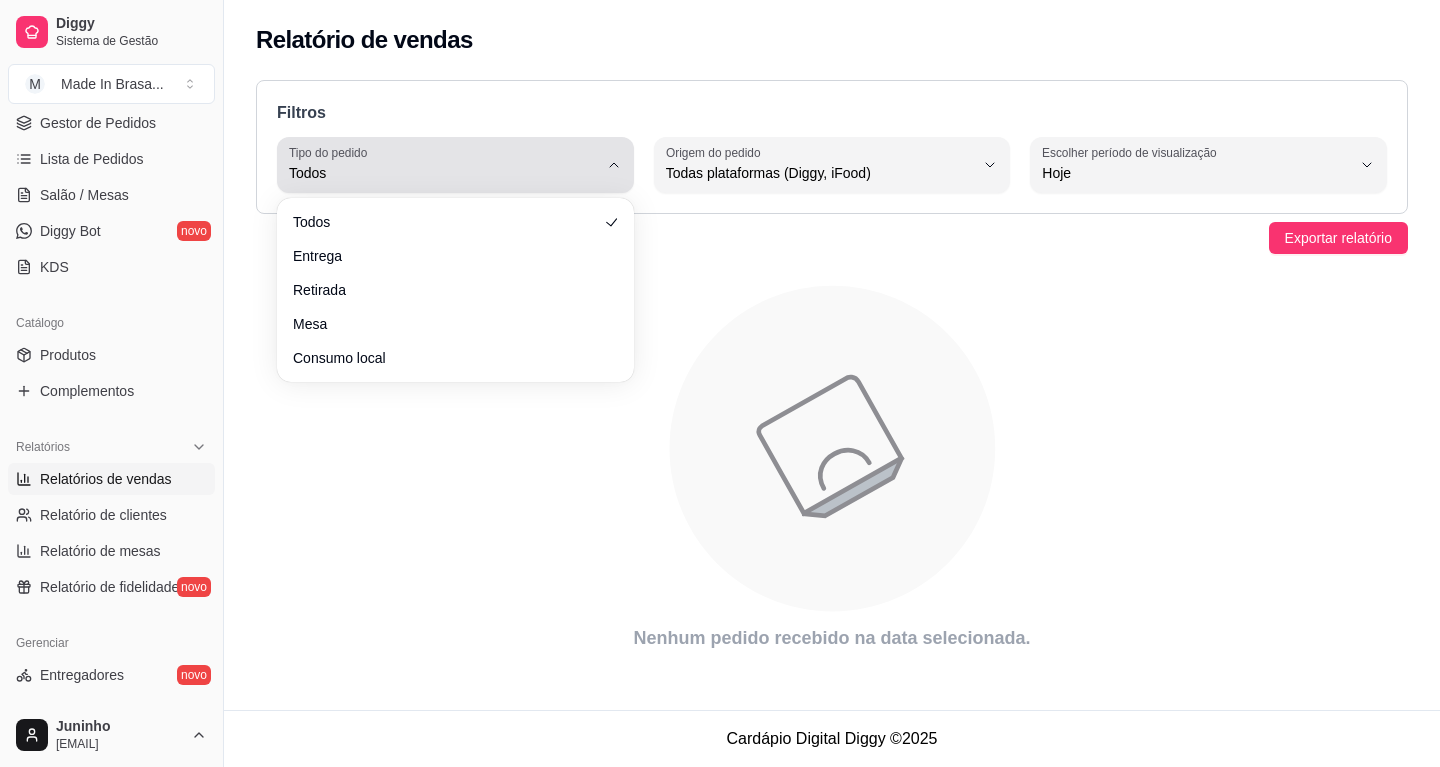 click on "Todos" at bounding box center [443, 173] 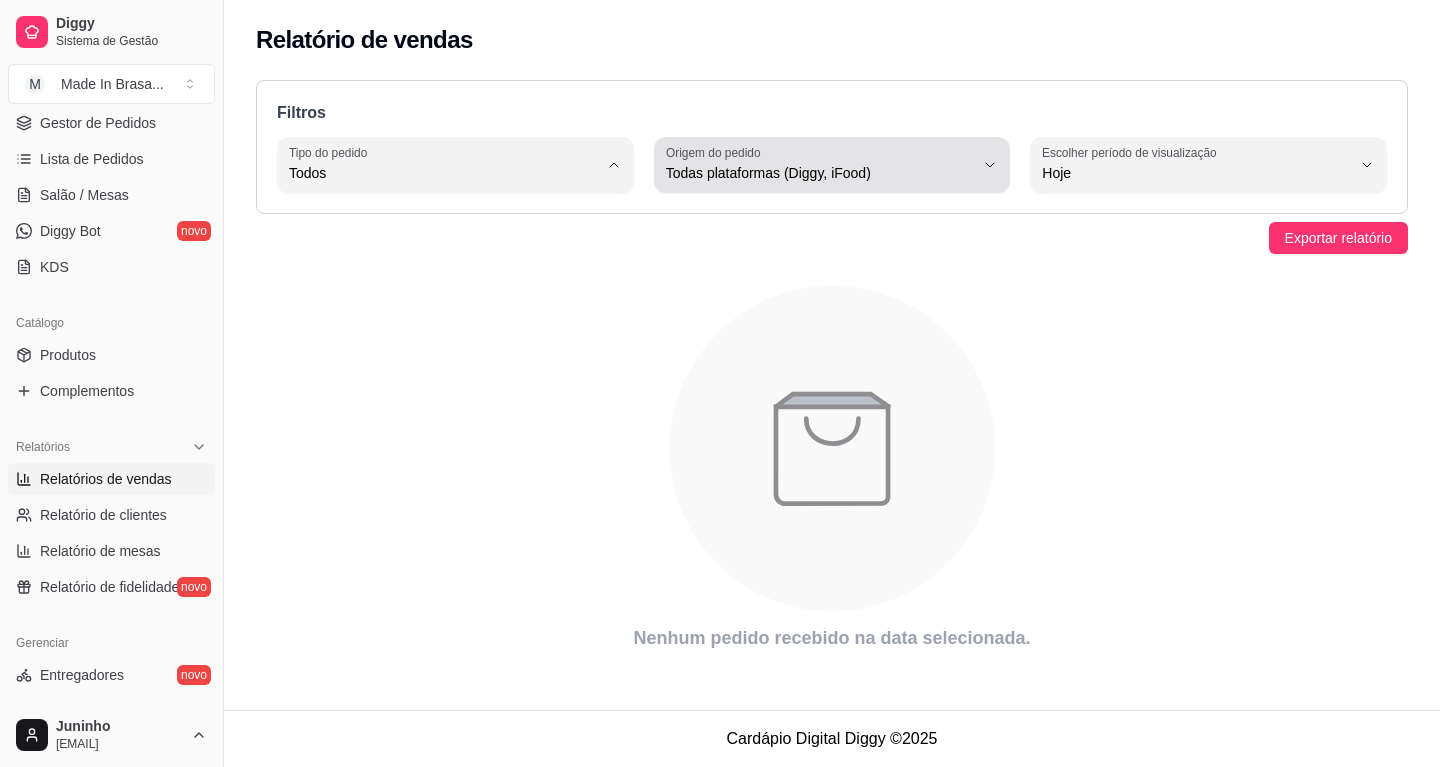 click on "Todas plataformas (Diggy, iFood)" at bounding box center (820, 173) 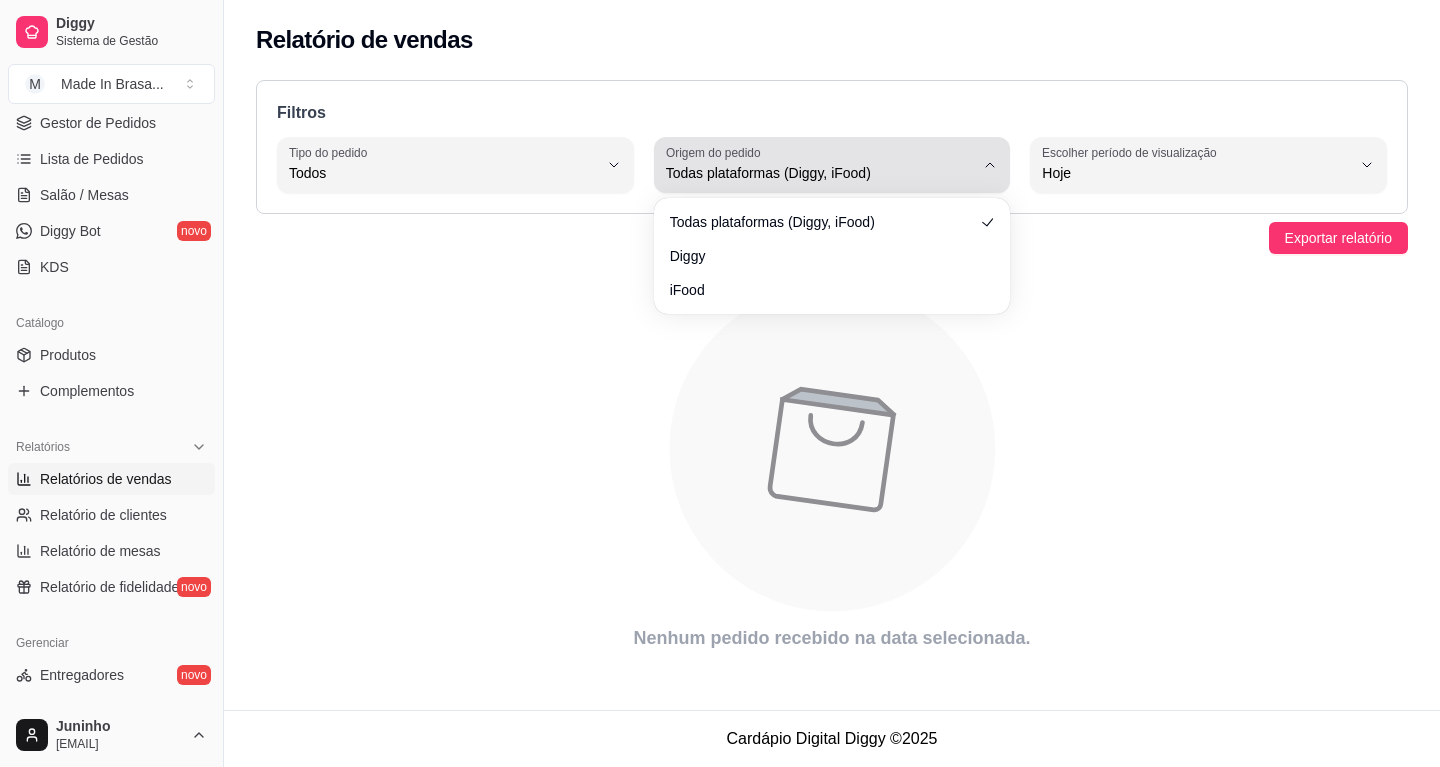 click on "Todas plataformas (Diggy, iFood)" at bounding box center [820, 173] 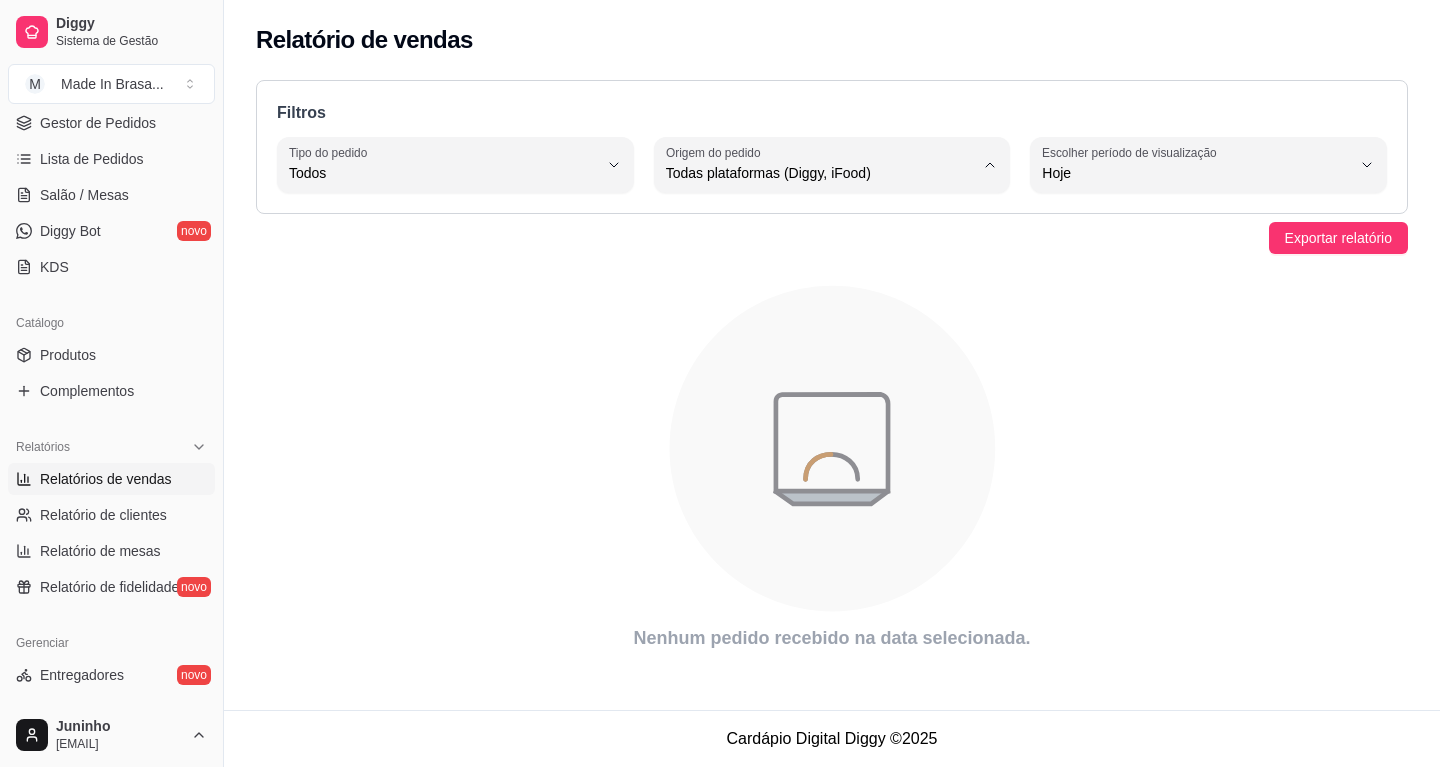 click on "Filtros ALL Tipo do pedido Todos Entrega Retirada Mesa Consumo local Tipo do pedido Todos ALL Origem do pedido Todas plataformas (Diggy, iFood) Diggy iFood Origem do pedido Todas plataformas (Diggy, iFood) [NUM] Escolher período de visualização Hoje Ontem [NUM] dias [NUM] dias [NUM] dias [NUM] dias Customizado Escolher período de visualização Hoje" at bounding box center (832, 165) 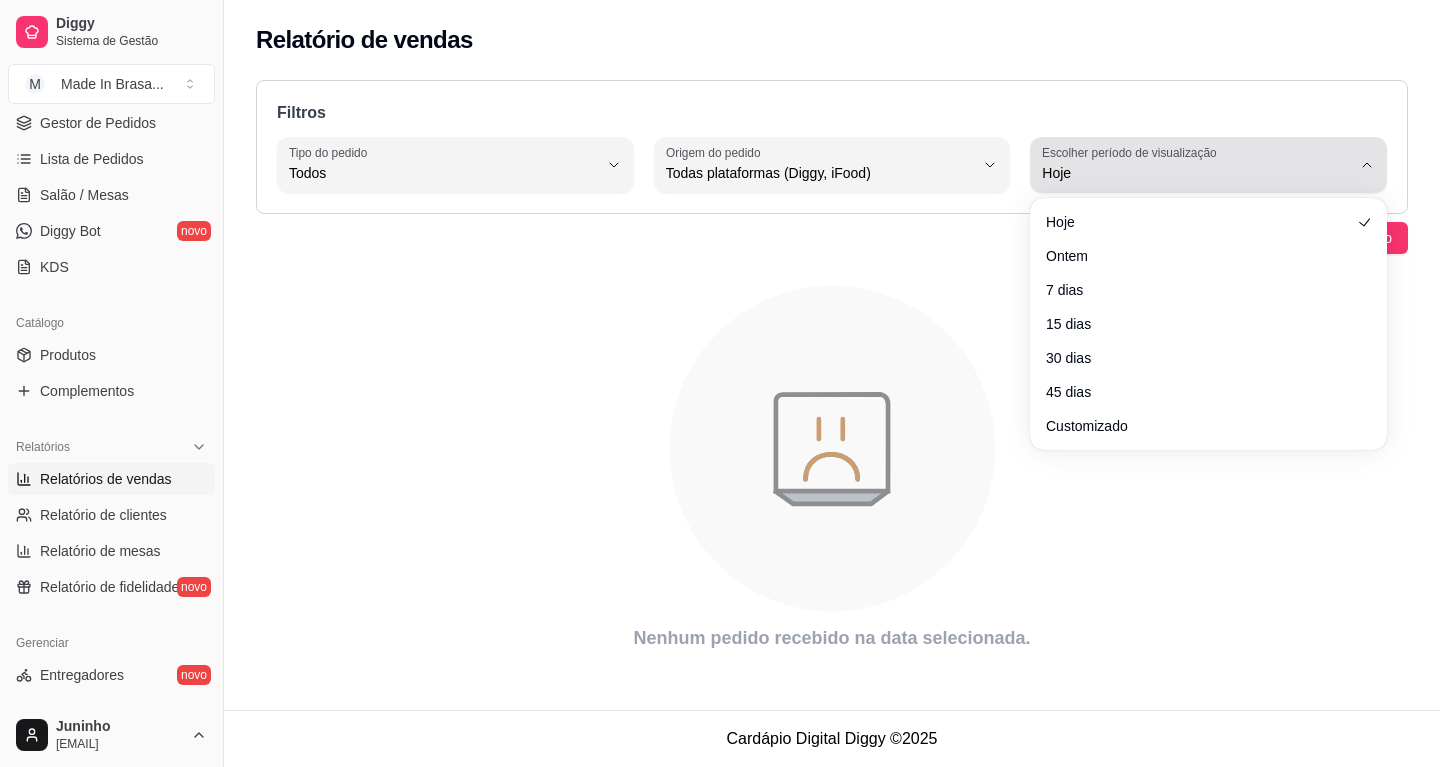 click on "Hoje" at bounding box center [1196, 173] 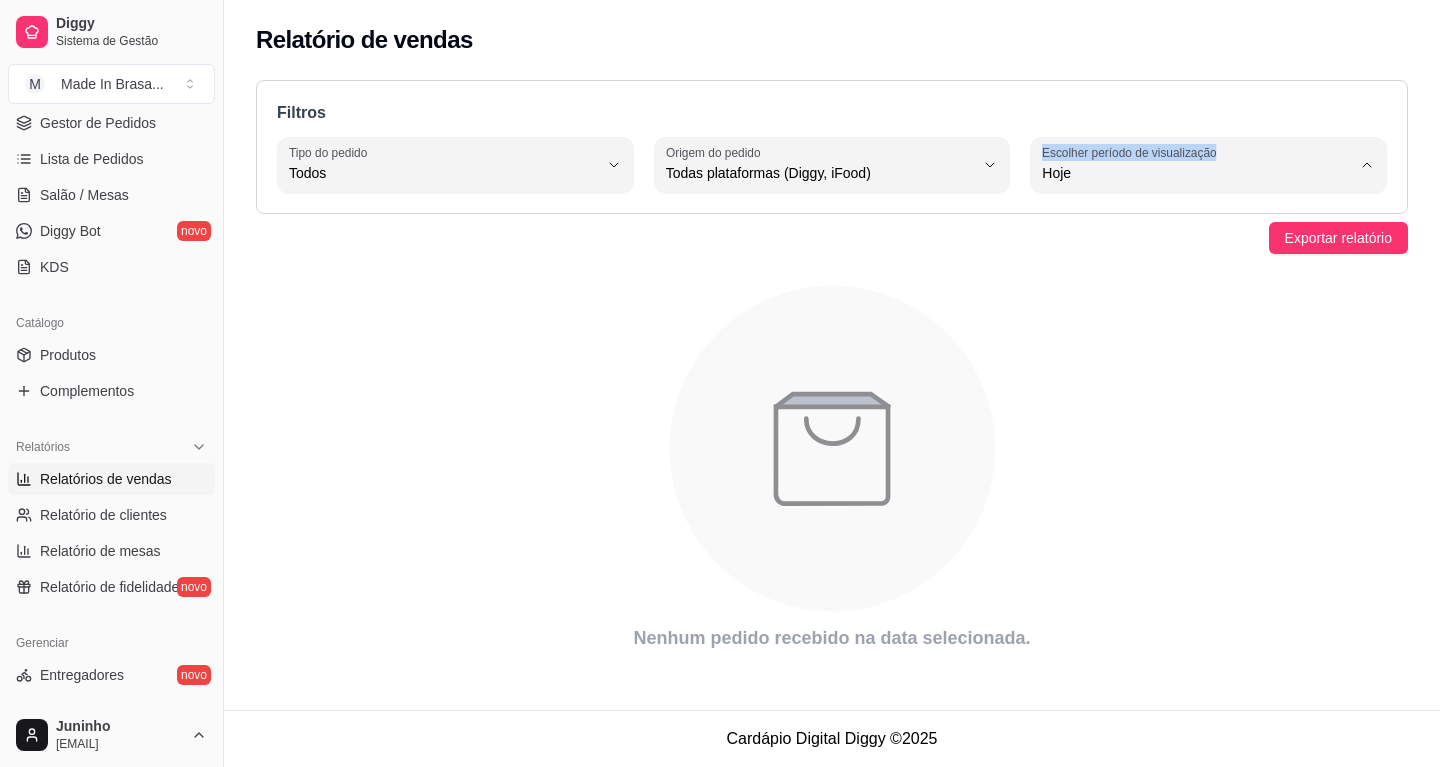 click on "Customizado" at bounding box center [1199, 416] 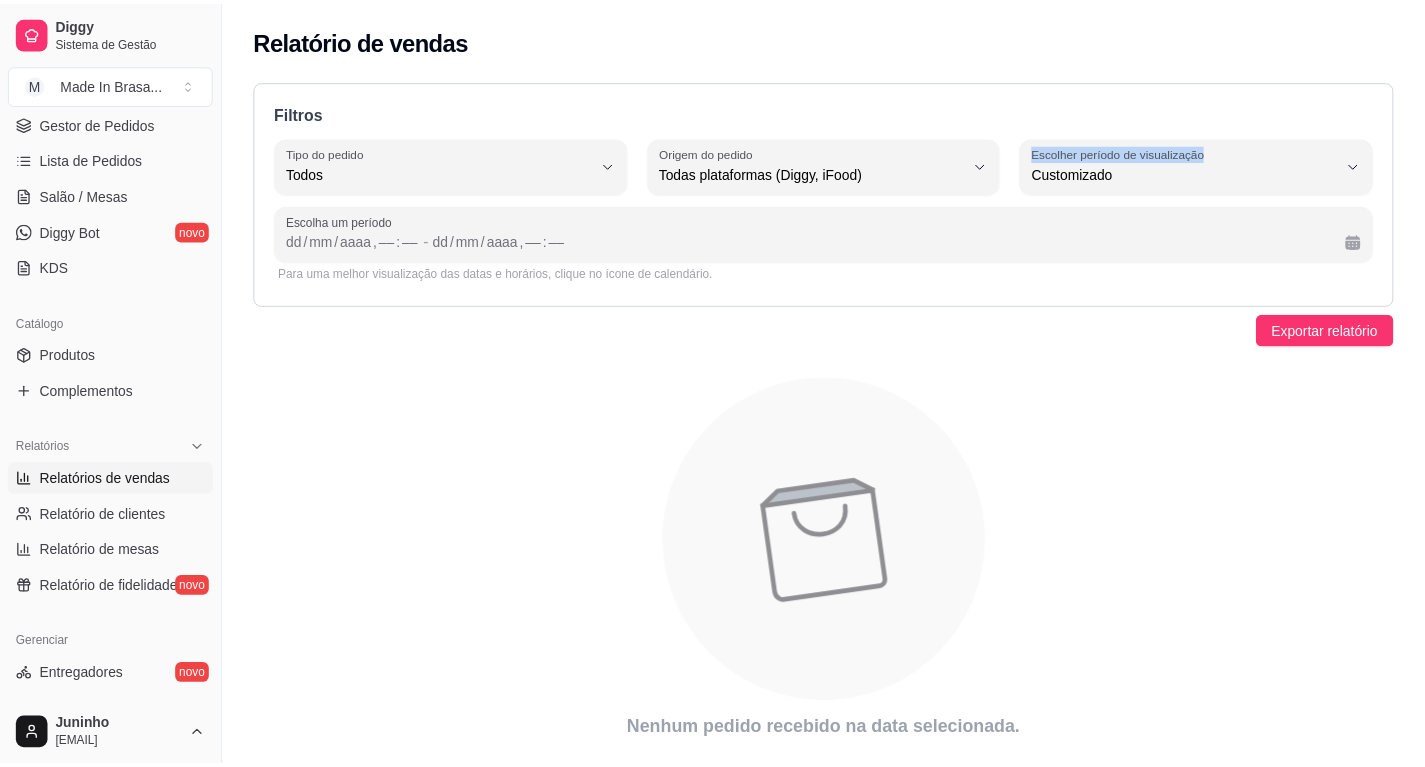 scroll, scrollTop: 19, scrollLeft: 0, axis: vertical 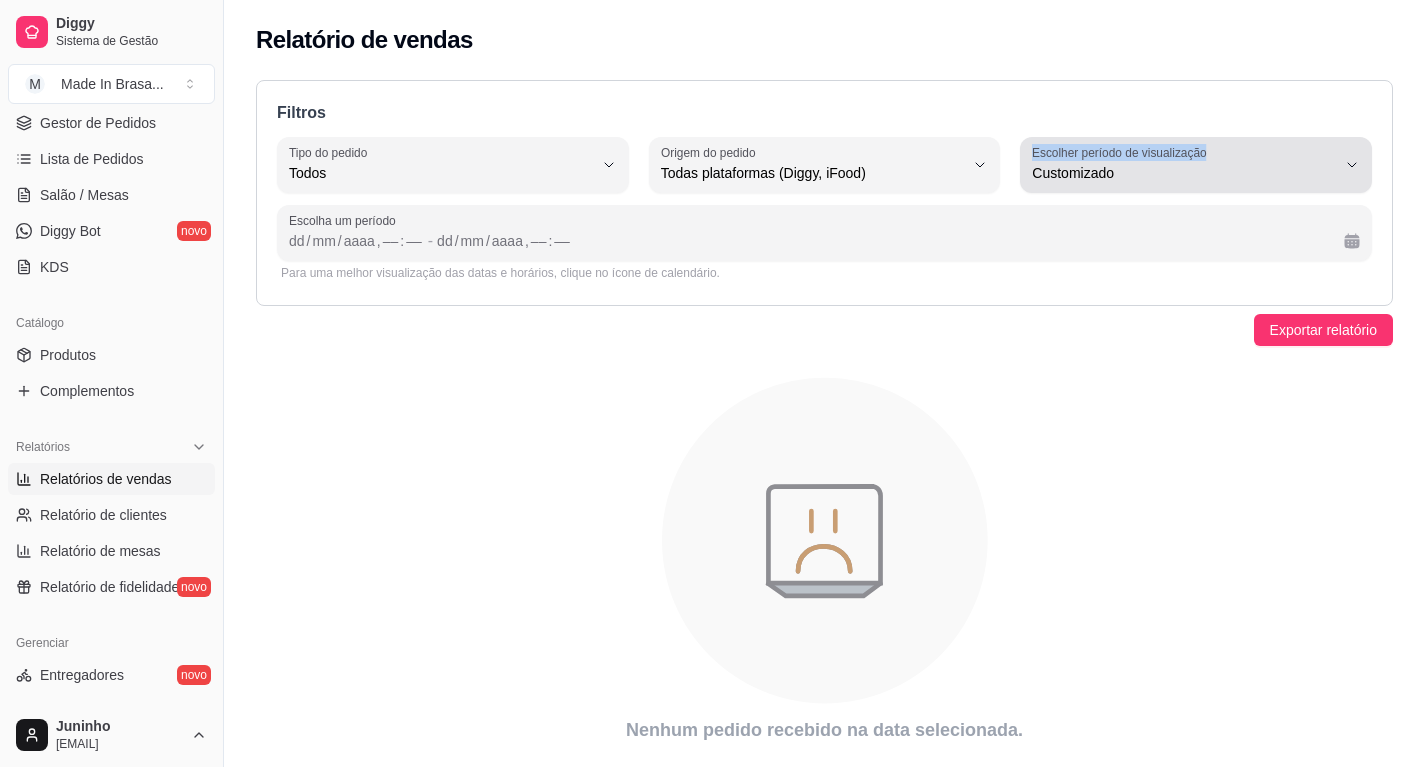 click on "Customizado" at bounding box center [1184, 173] 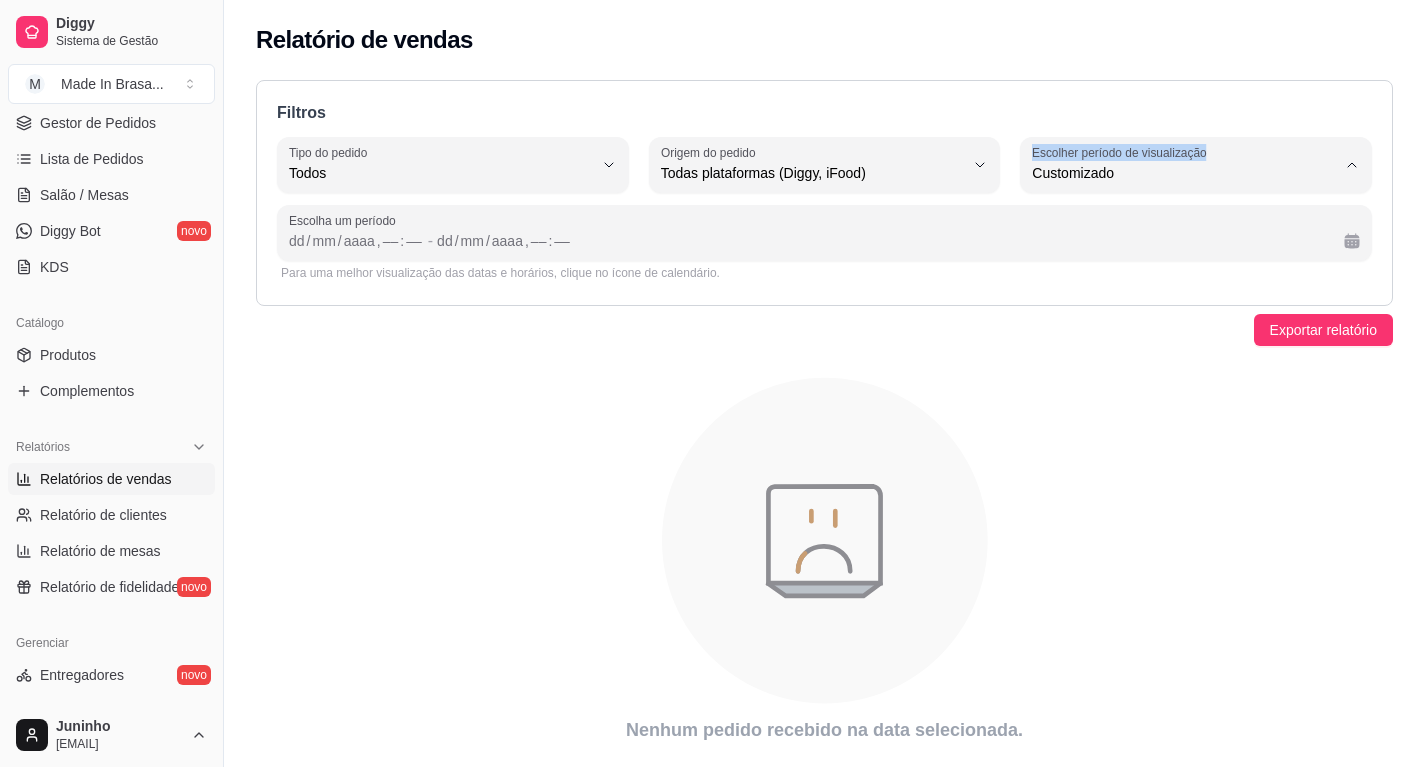 click on "45 dias" at bounding box center (1187, 384) 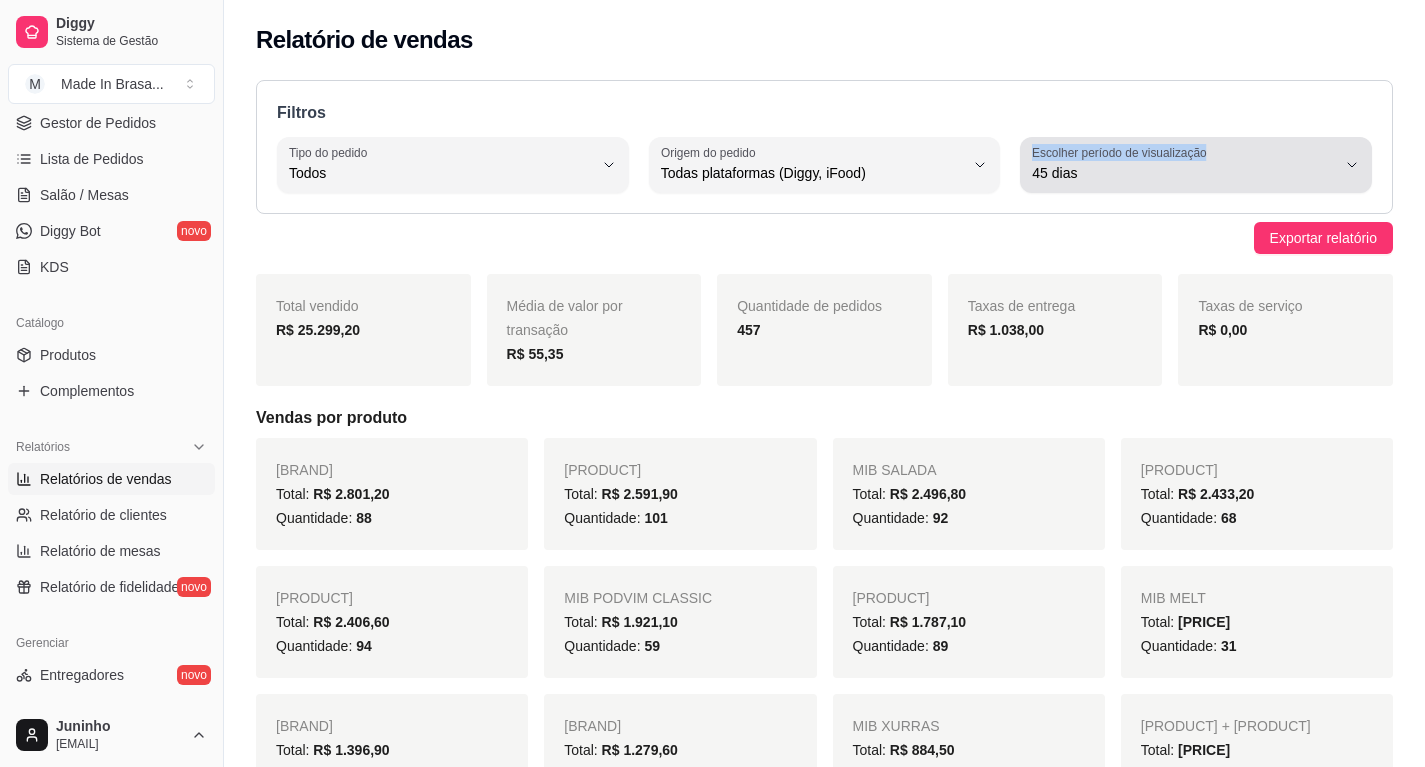 click 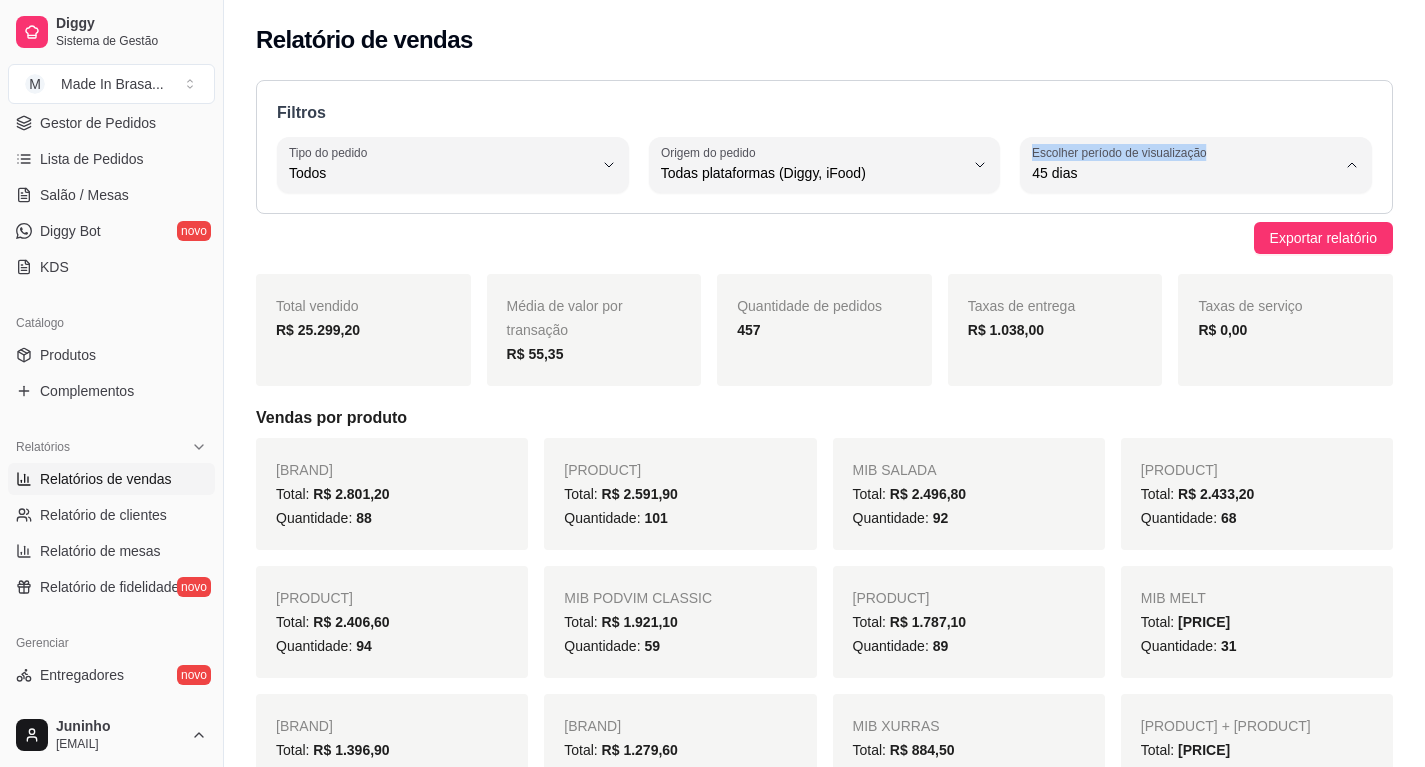 click on "Customizado" at bounding box center (1196, 417) 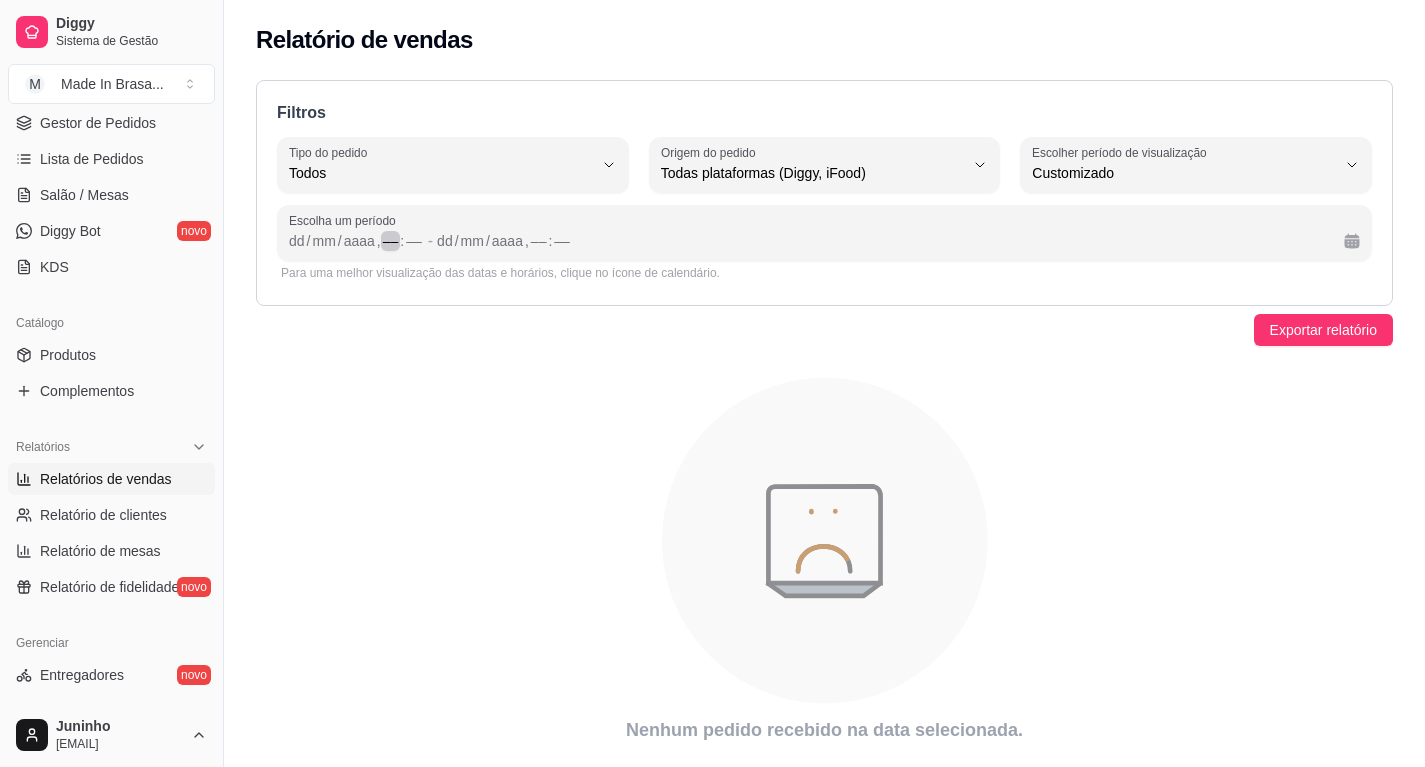 click on "––" at bounding box center [391, 241] 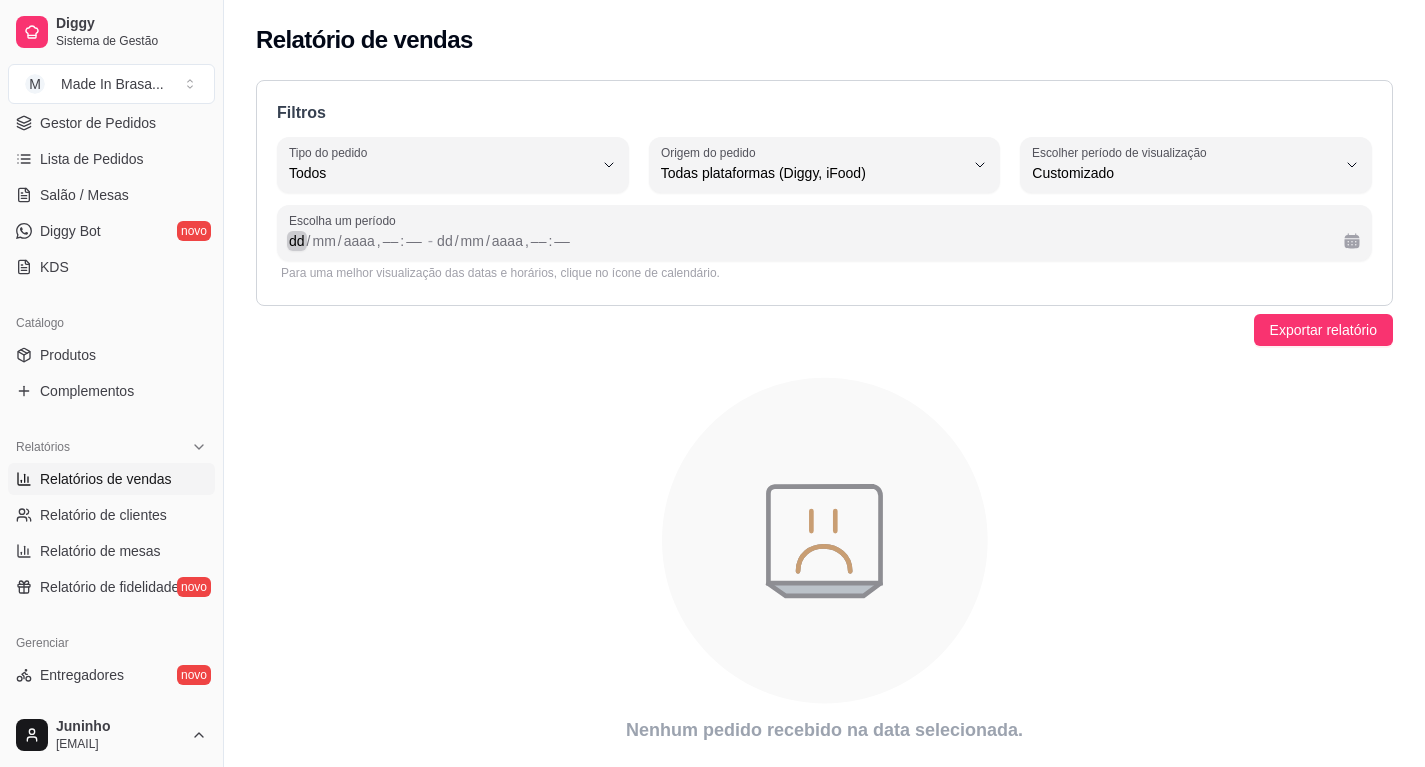 click on "[DATE_FORMAT], [TIME_FORMAT]" at bounding box center [356, 241] 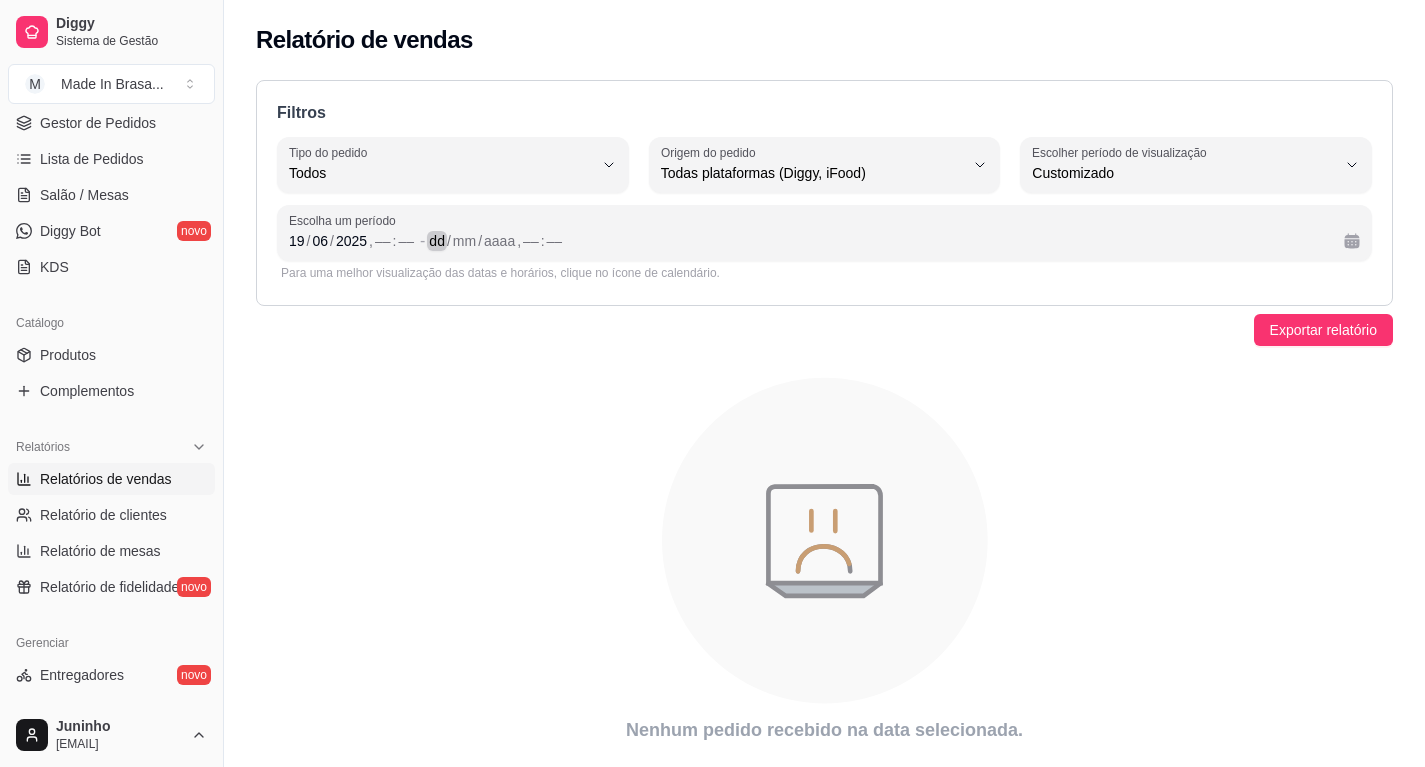 click on "dd" at bounding box center [437, 241] 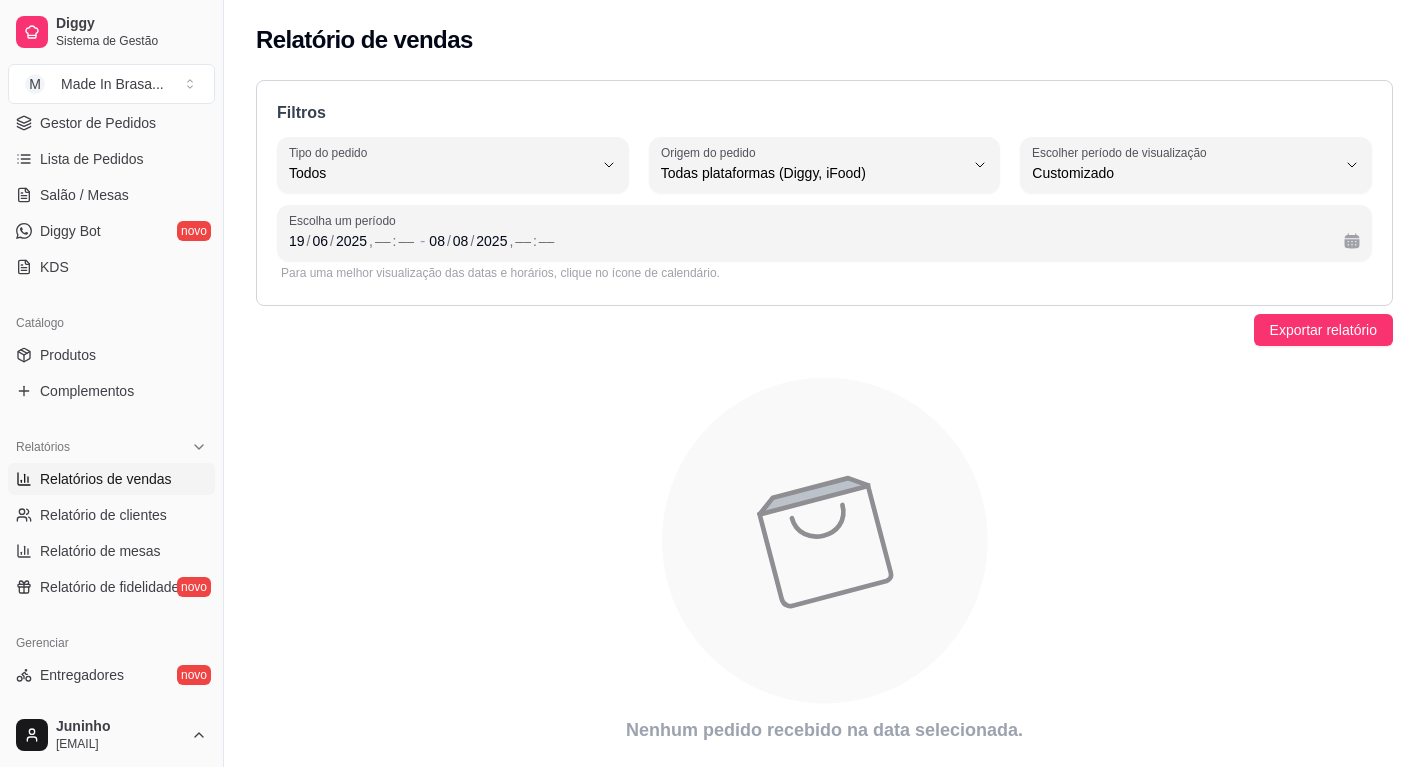 click on "Exportar relatório" at bounding box center (824, 330) 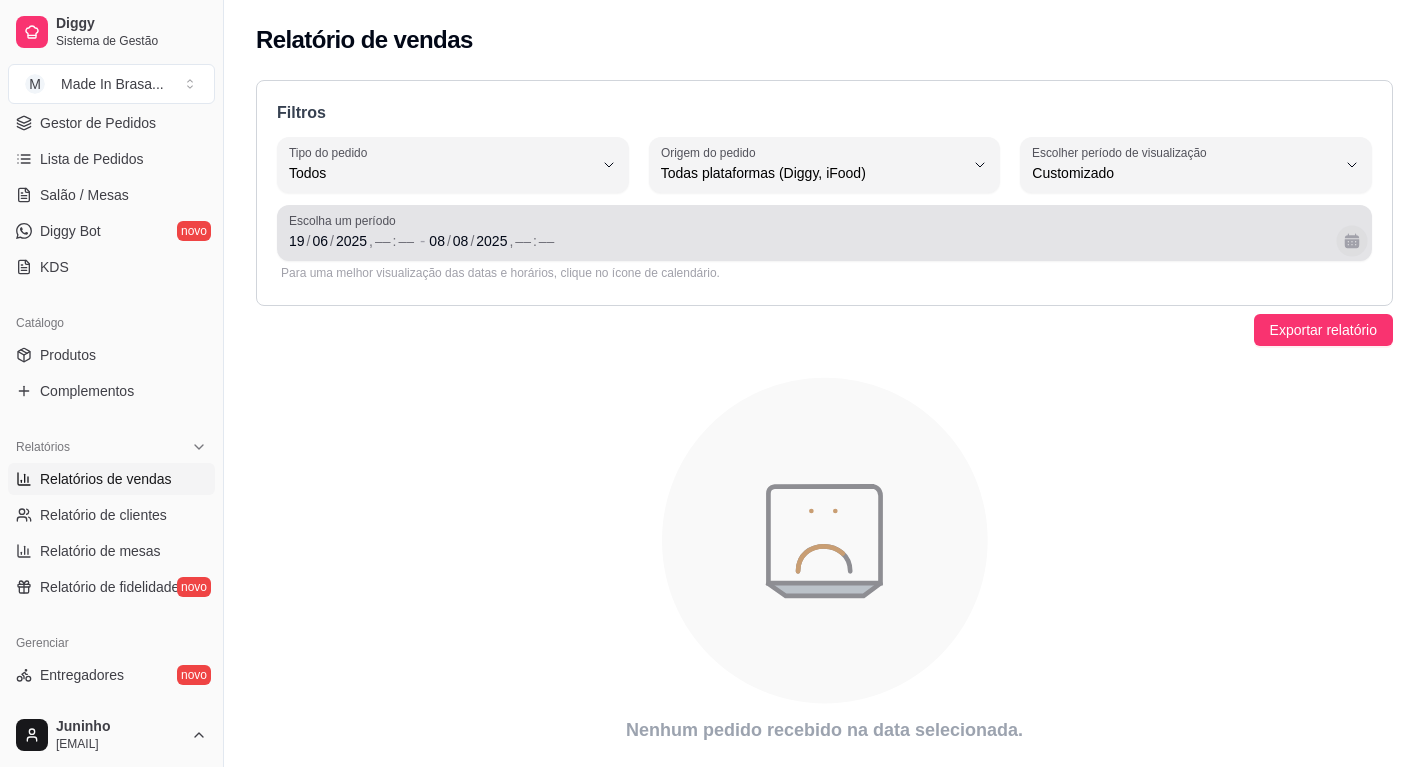 click at bounding box center [1351, 240] 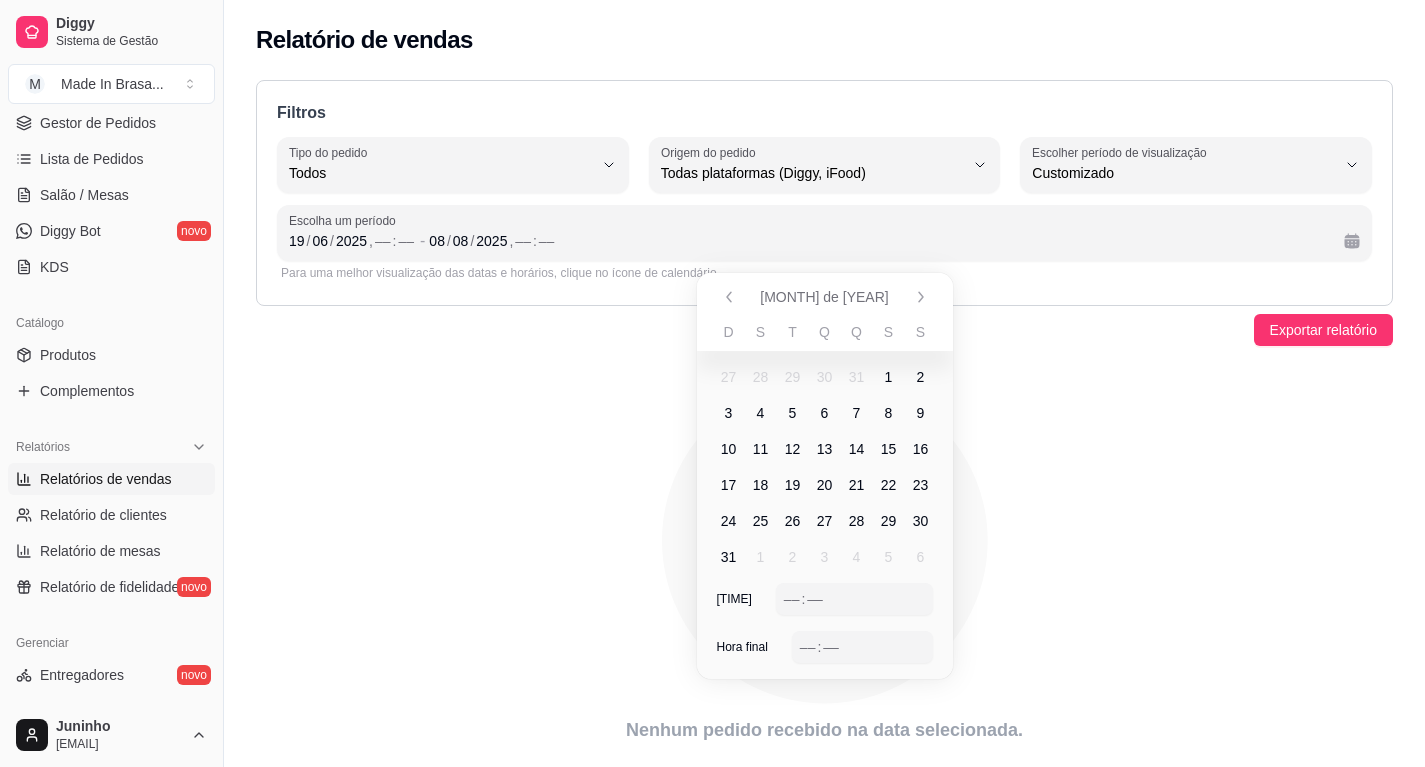click on "8" at bounding box center (889, 413) 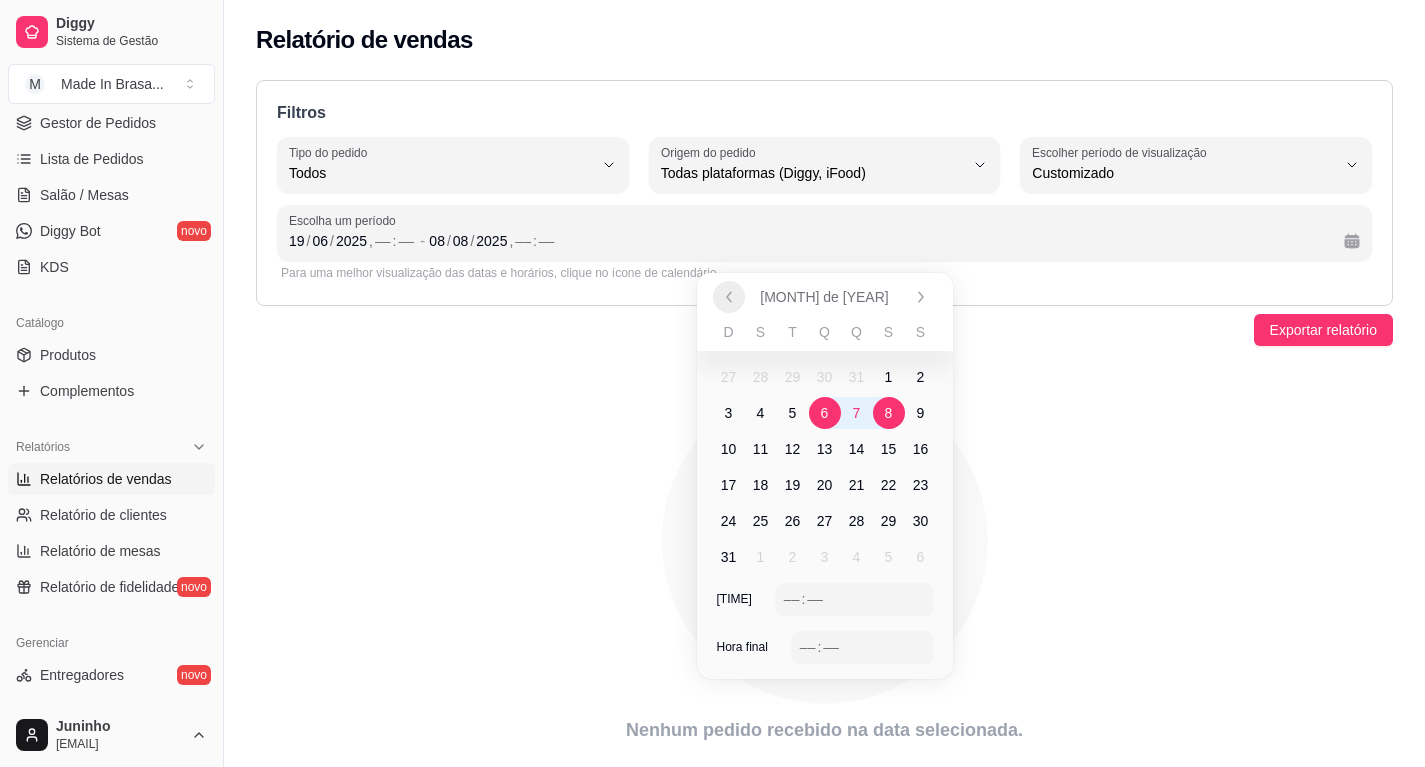 click at bounding box center [729, 297] 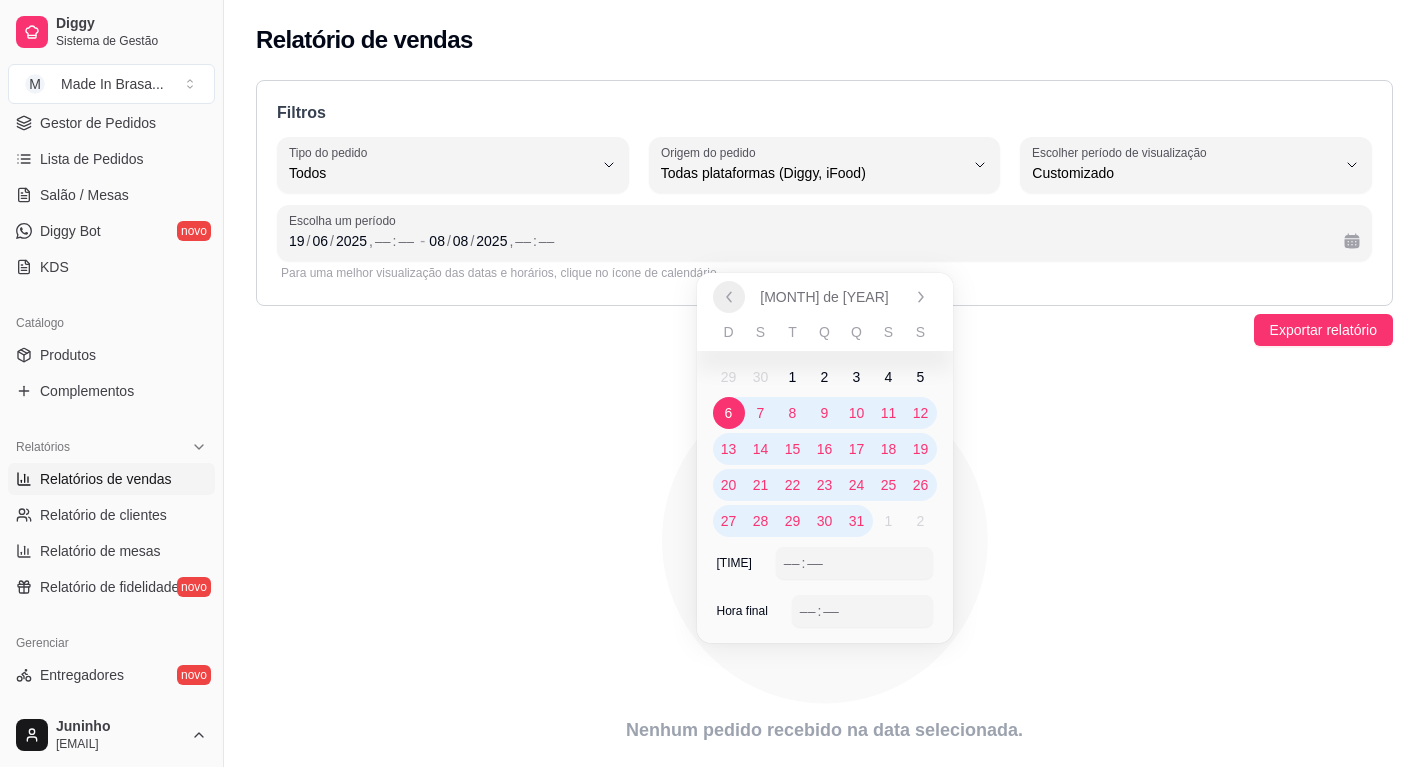 click at bounding box center [729, 297] 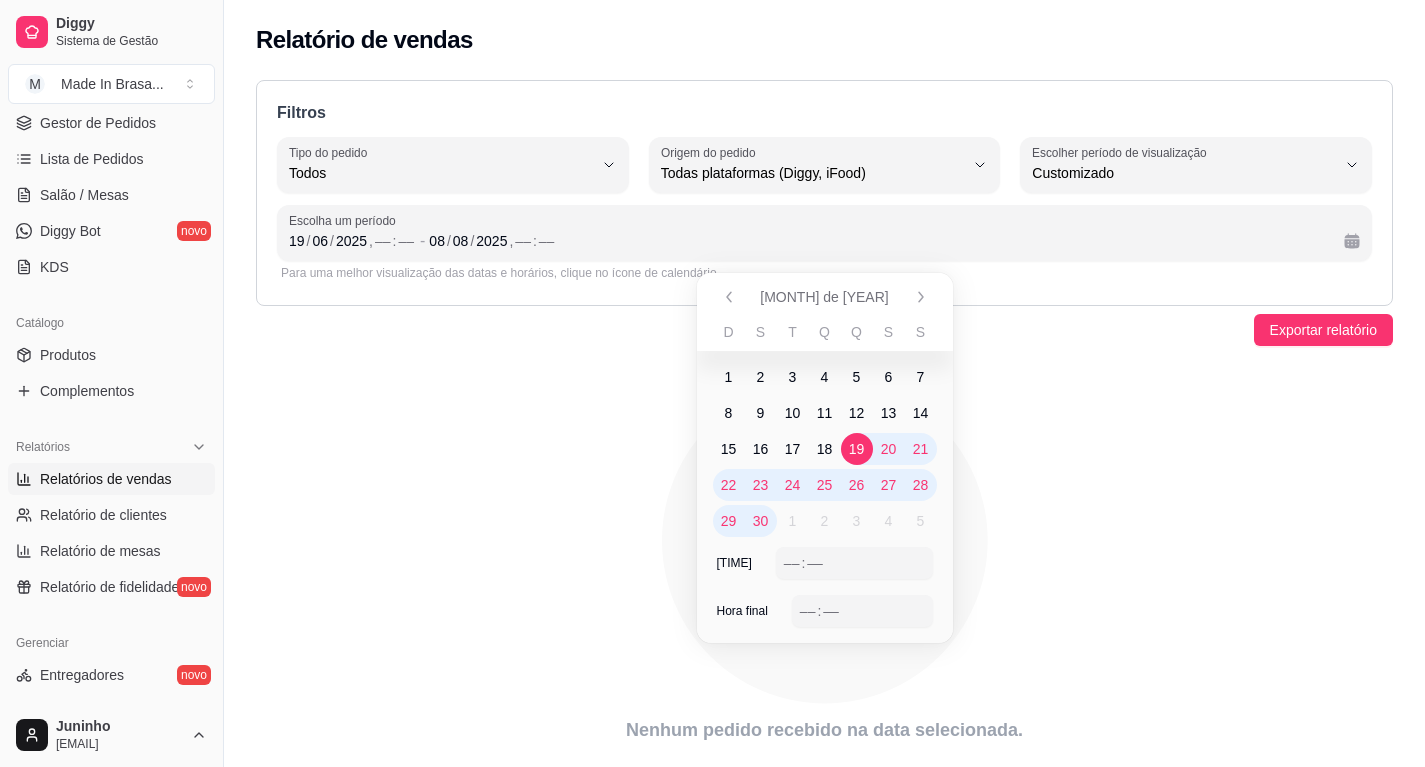 click on "19" at bounding box center (857, 449) 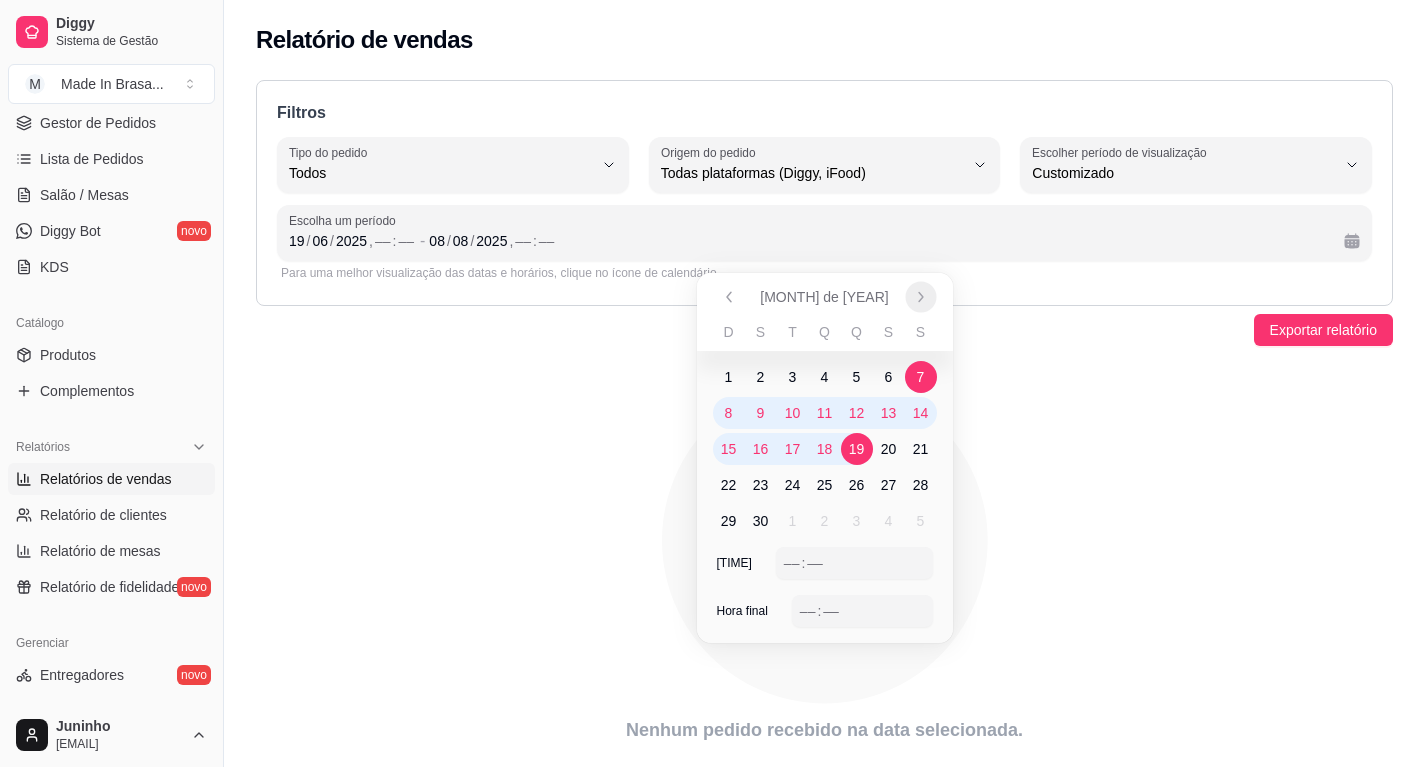 click 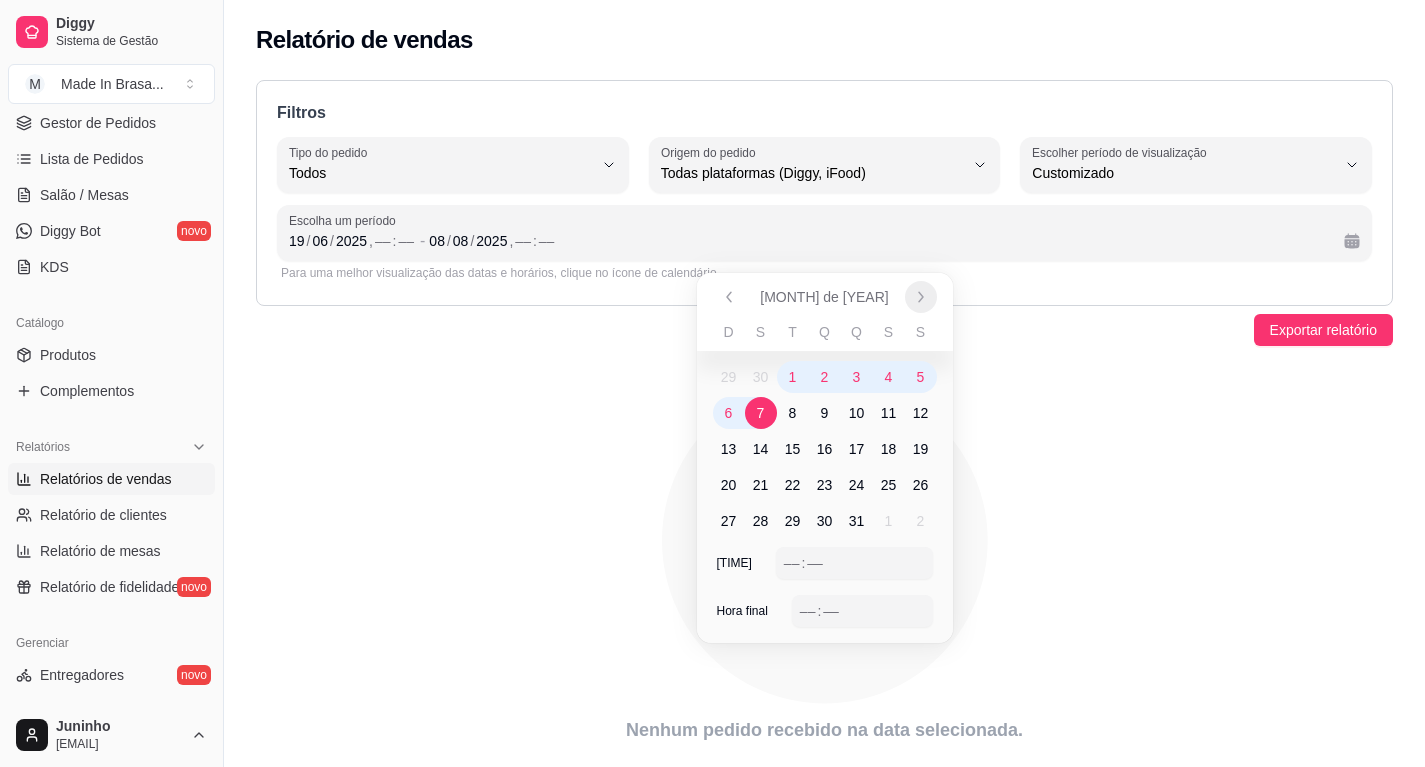 click at bounding box center [921, 297] 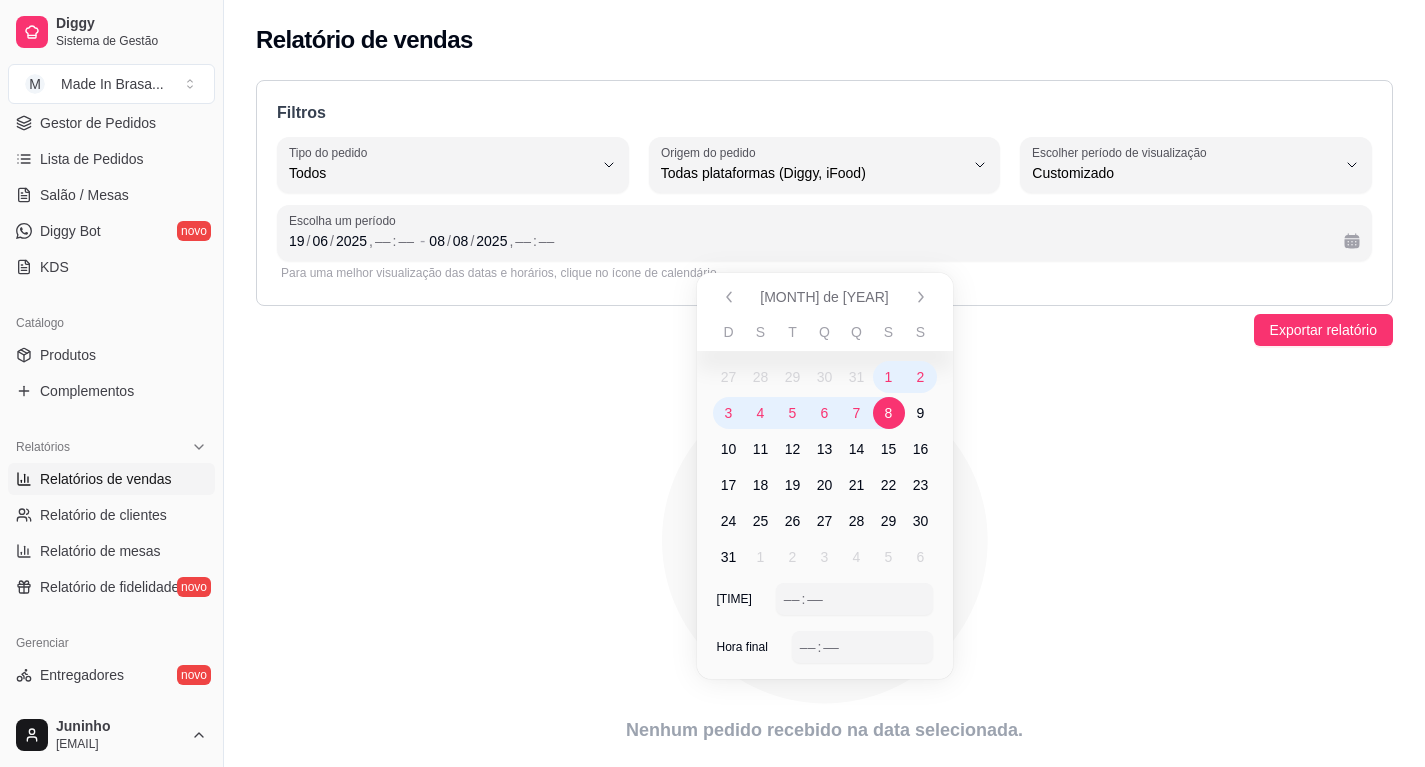 click on "8" at bounding box center [889, 413] 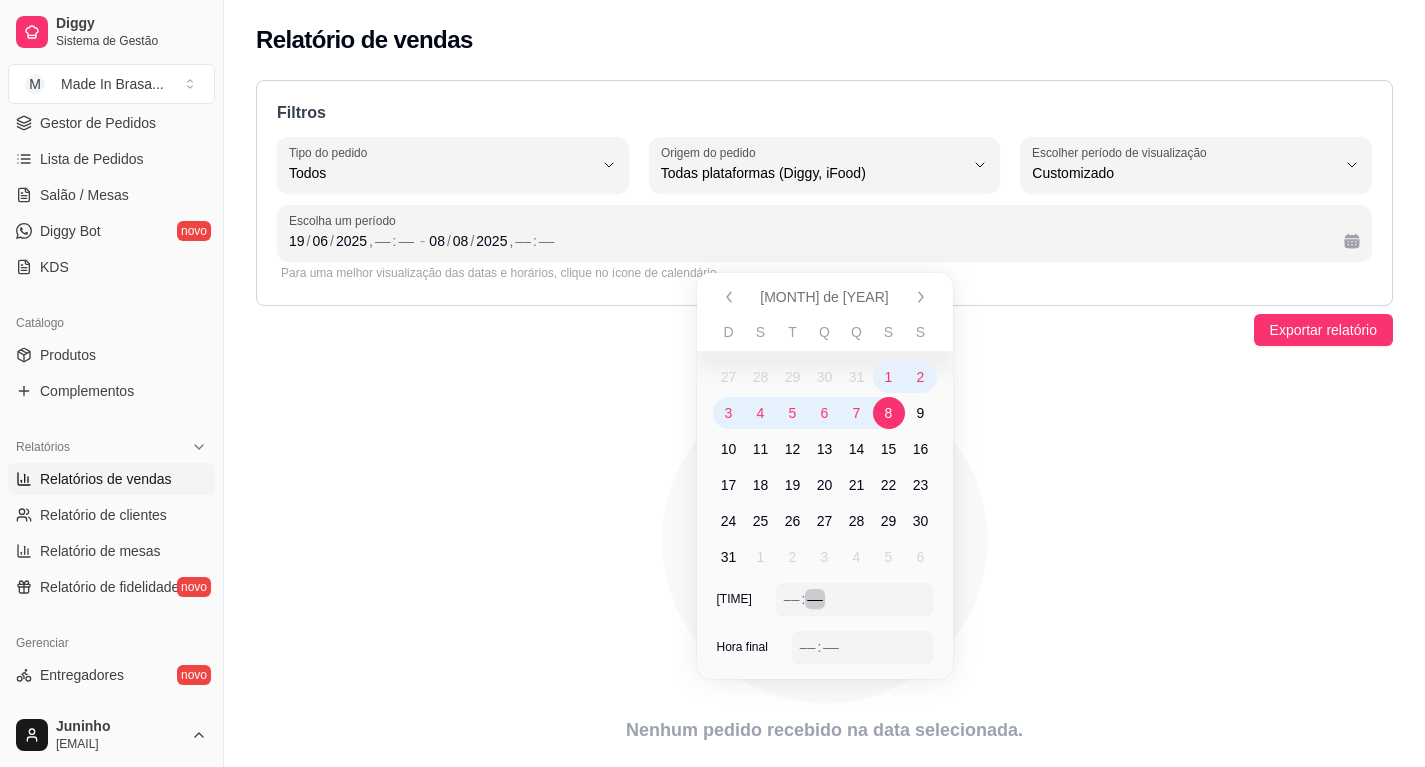 click on "––" at bounding box center [815, 599] 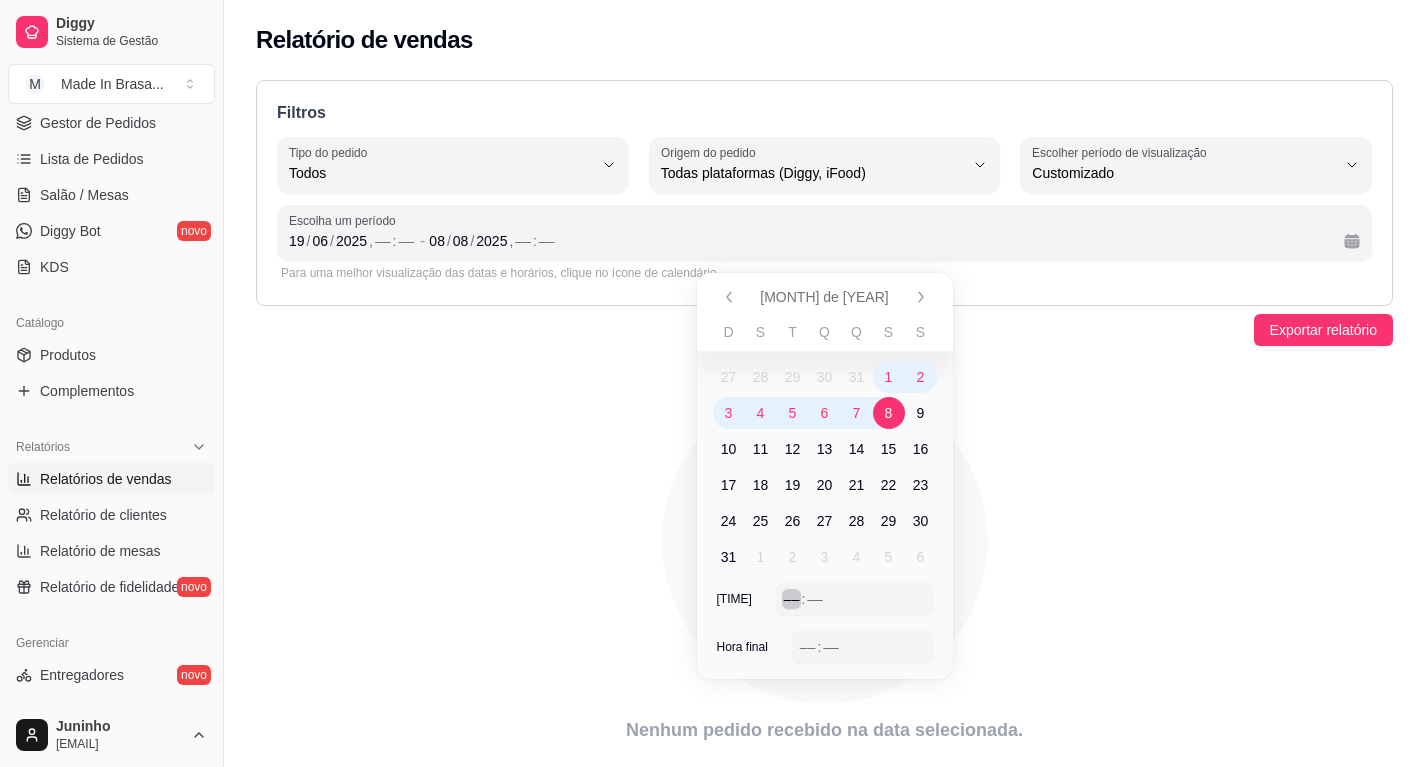 click on "––" at bounding box center (792, 599) 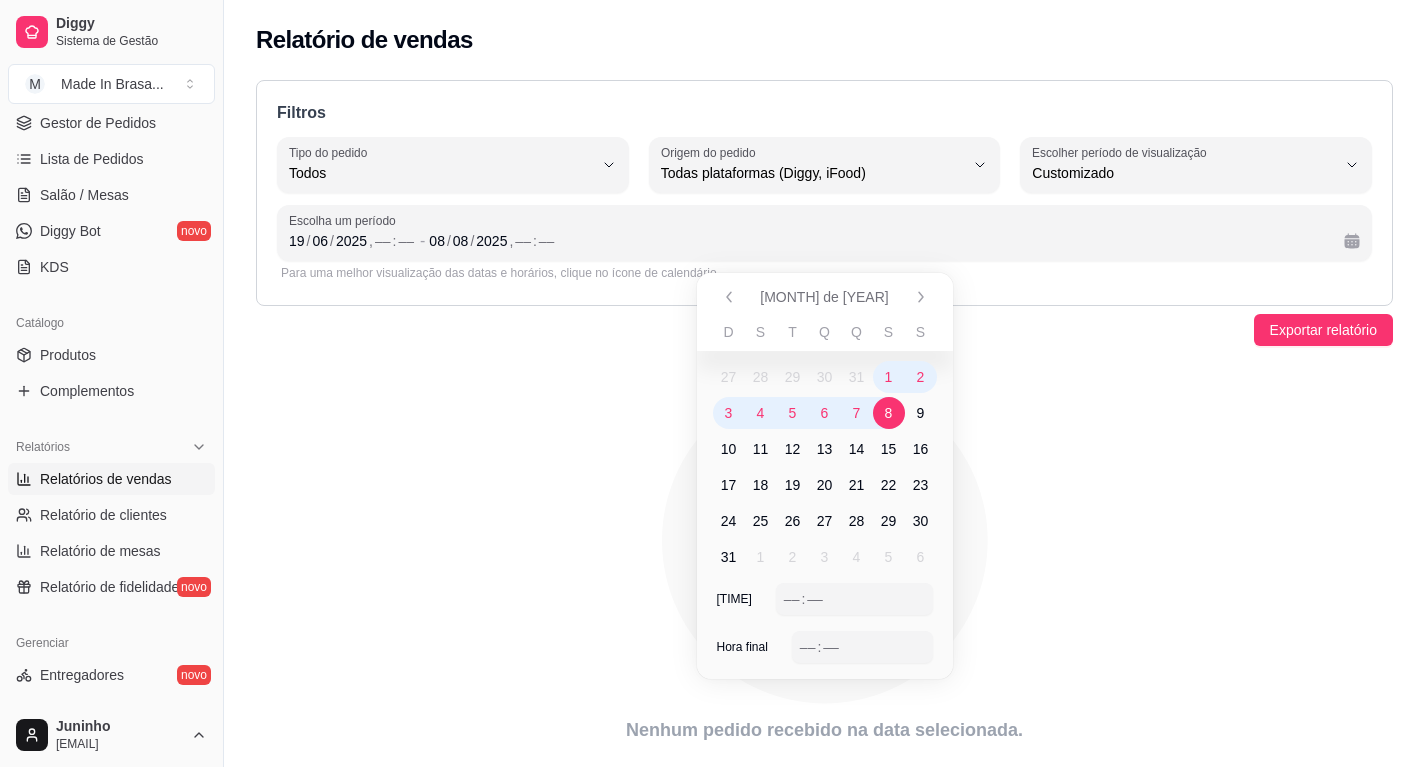 click on "Filtros ALL Tipo do pedido Todos Entrega Retirada Mesa Consumo local Tipo do pedido Todos ALL Origem do pedido Todas plataformas (Diggy, iFood) Diggy iFood Origem do pedido Todas plataformas (Diggy, iFood) -[NUM] Escolher período de visualização Hoje Ontem [NUM] dias [NUM] dias [NUM] dias [NUM] dias Customizado Escolher período de visualização Customizado Escolha um período [DATE], [TIME] - [DATE], [TIME] Para uma melhor visualização das datas e horários, clique no ícone de calendário. Exportar relatório Nenhum pedido recebido na data selecionada." at bounding box center (824, 418) 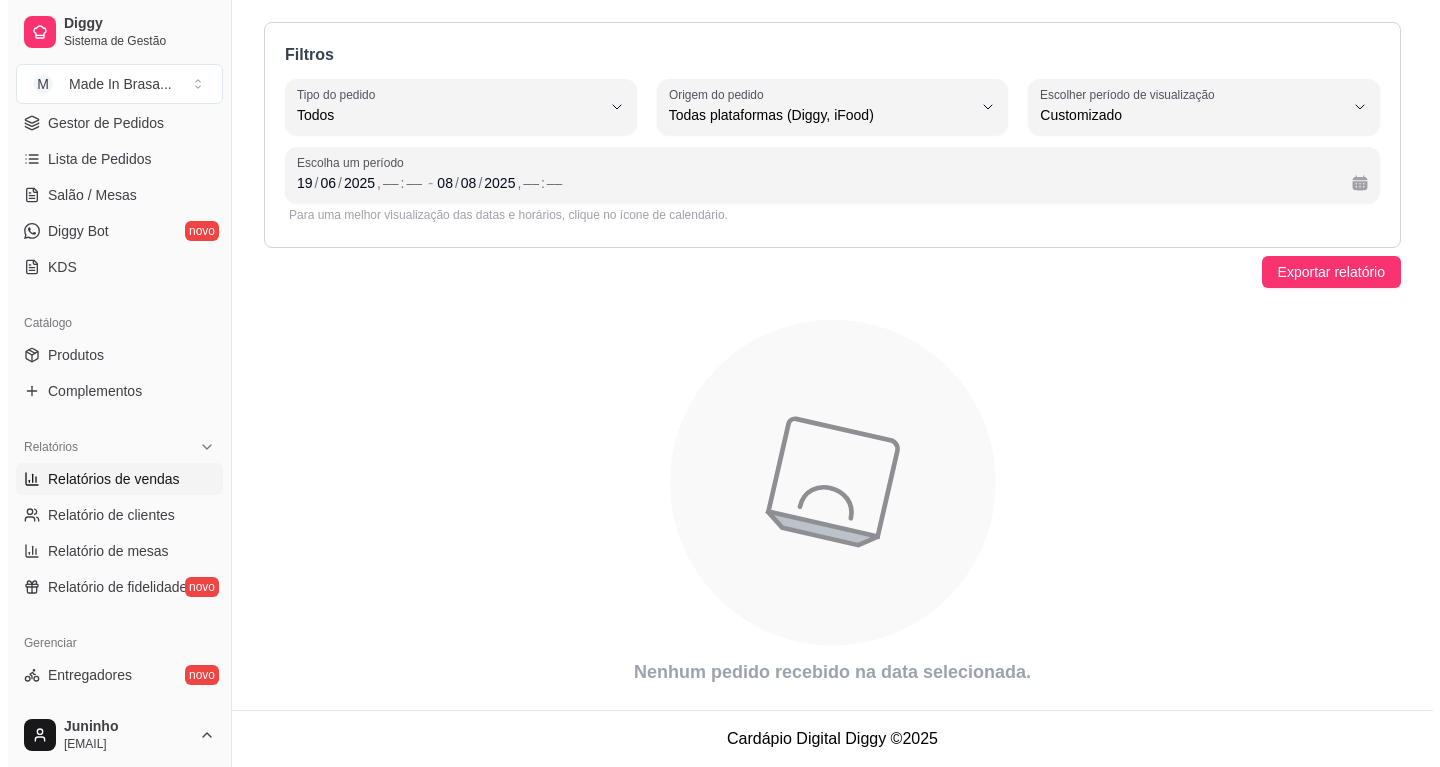 scroll, scrollTop: 0, scrollLeft: 0, axis: both 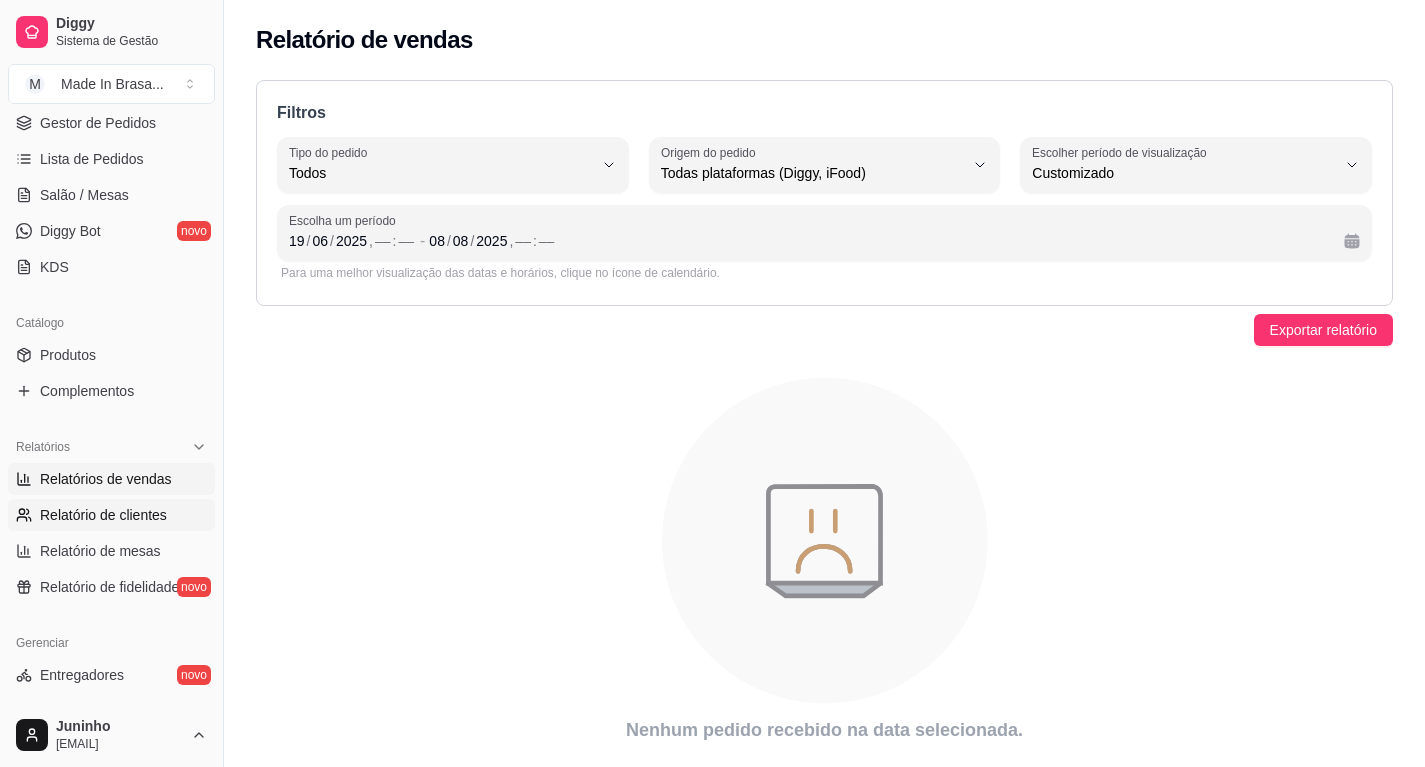 click on "Relatório de clientes" at bounding box center [103, 515] 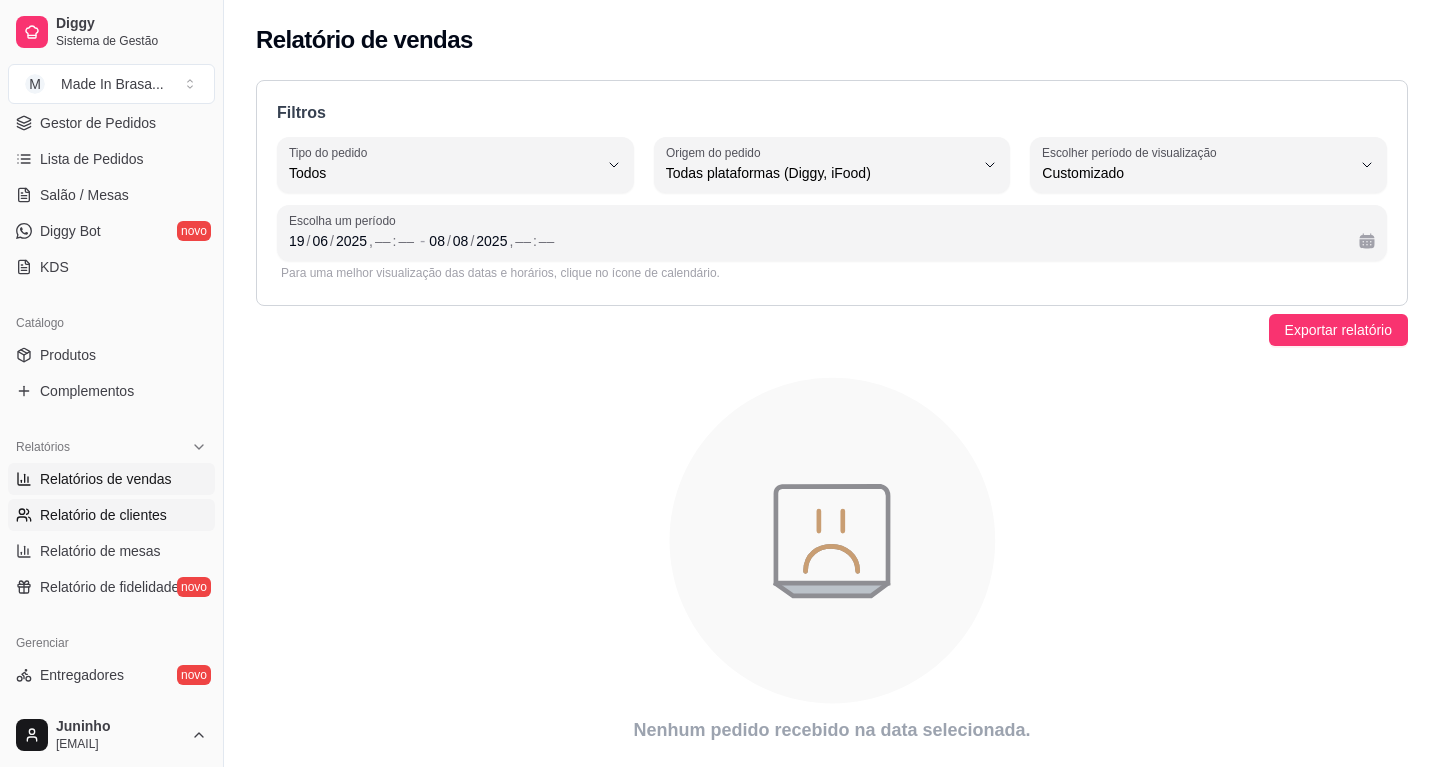 select on "30" 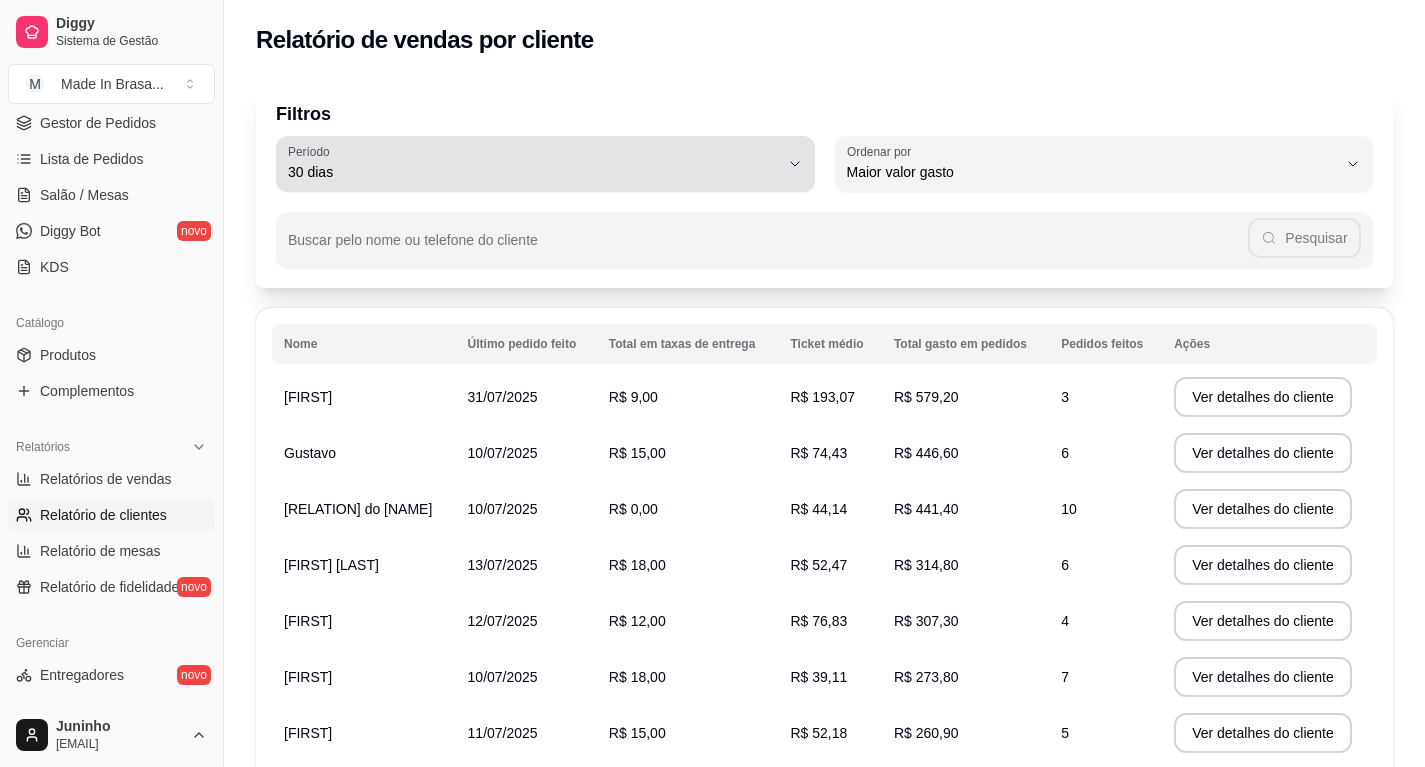 click on "30 dias" at bounding box center [533, 164] 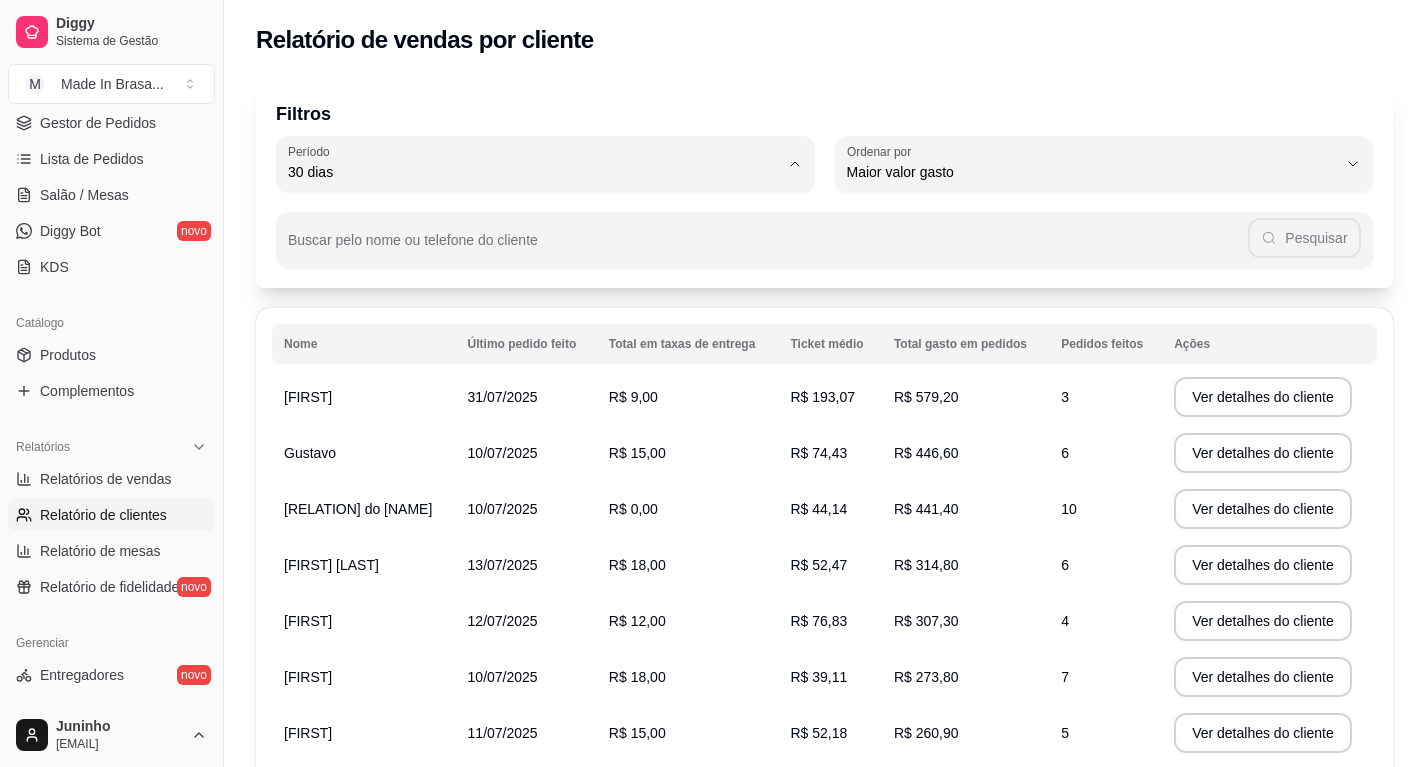 click on "60 dias" at bounding box center [535, 415] 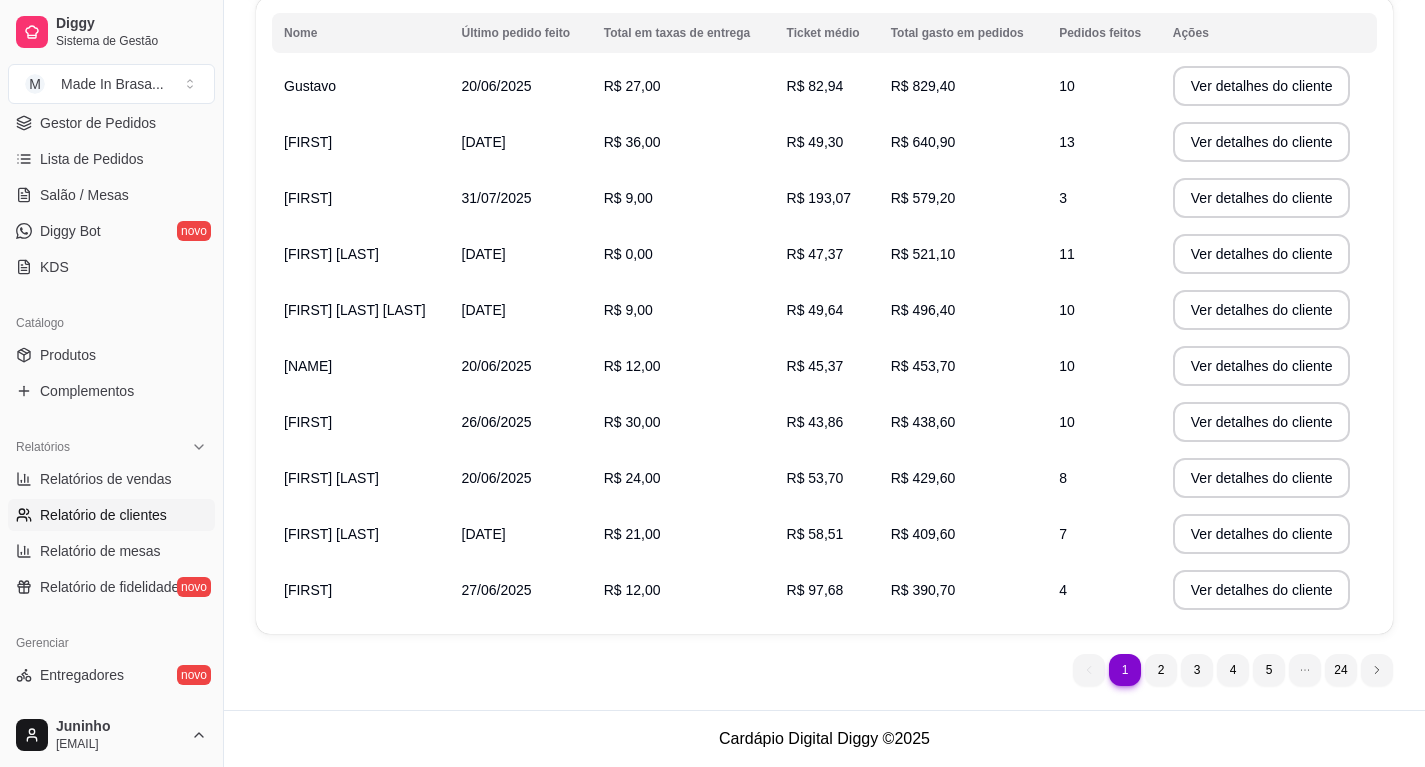 scroll, scrollTop: 0, scrollLeft: 0, axis: both 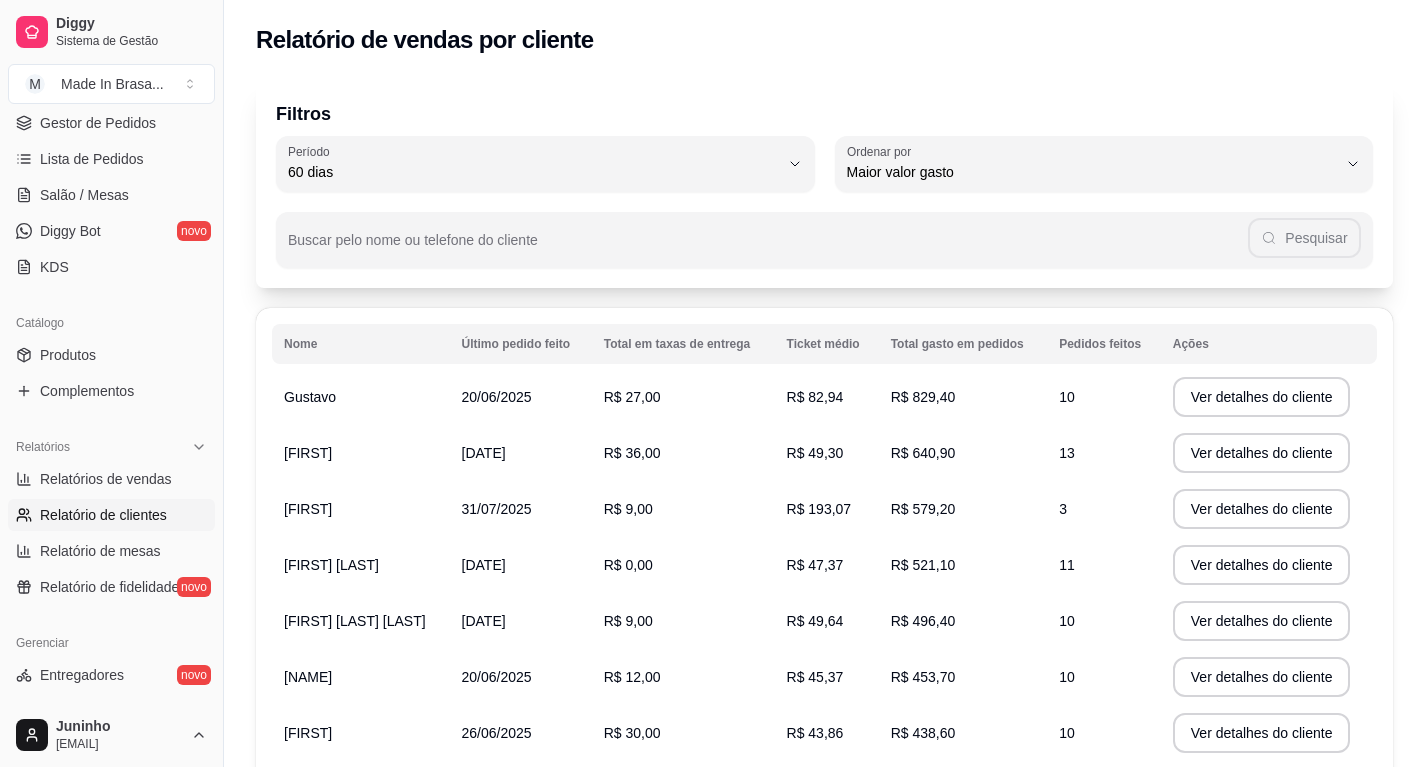click on "Gustavo" at bounding box center [361, 397] 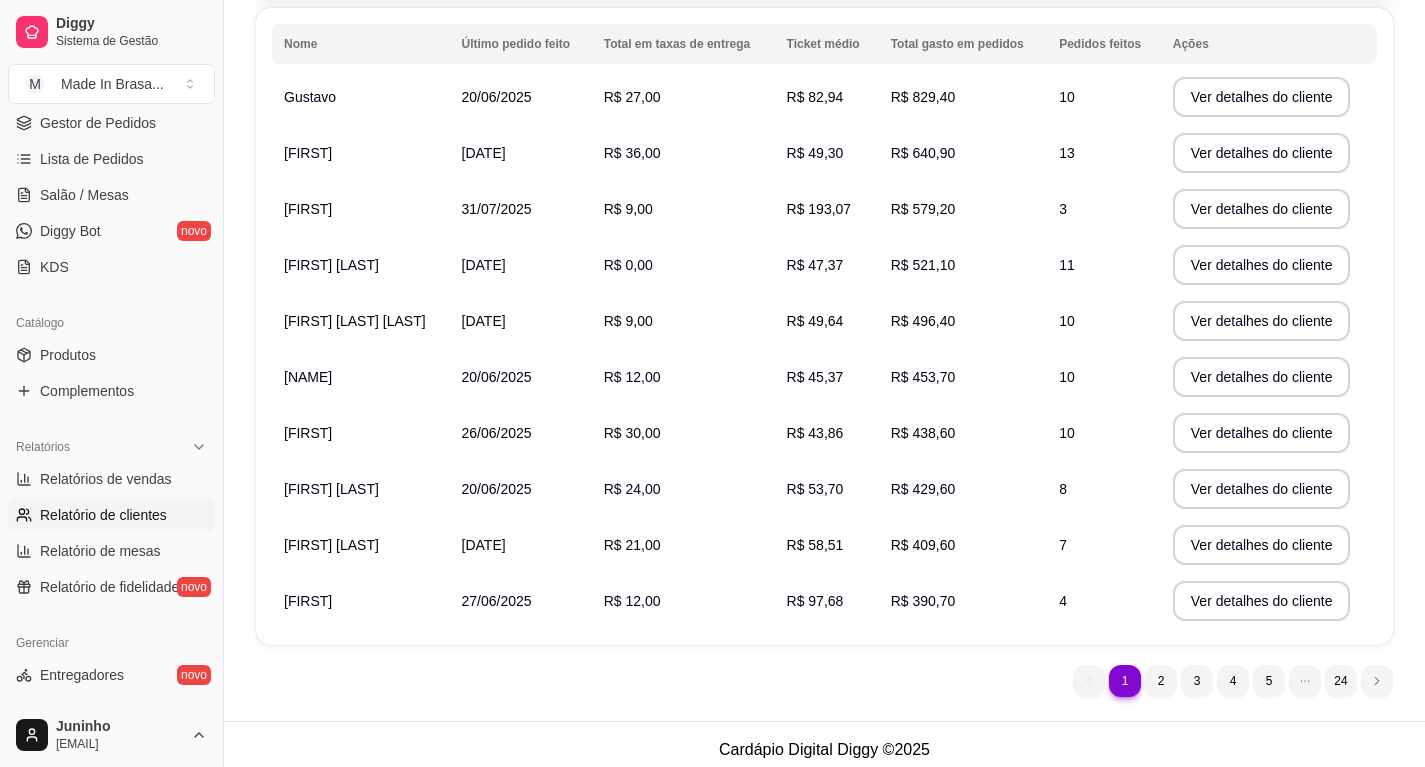 scroll, scrollTop: 0, scrollLeft: 0, axis: both 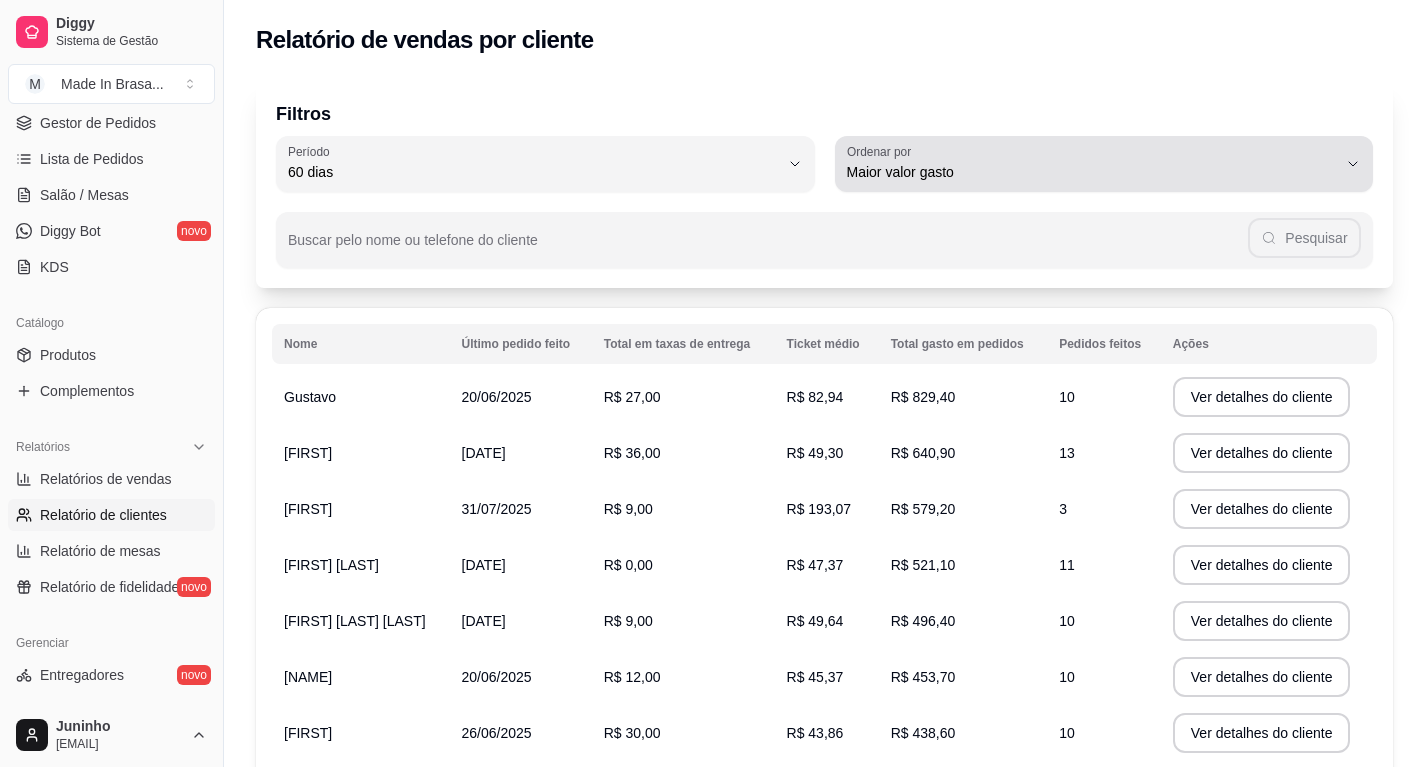 click on "Ordenar por Maior valor gasto" at bounding box center [1104, 164] 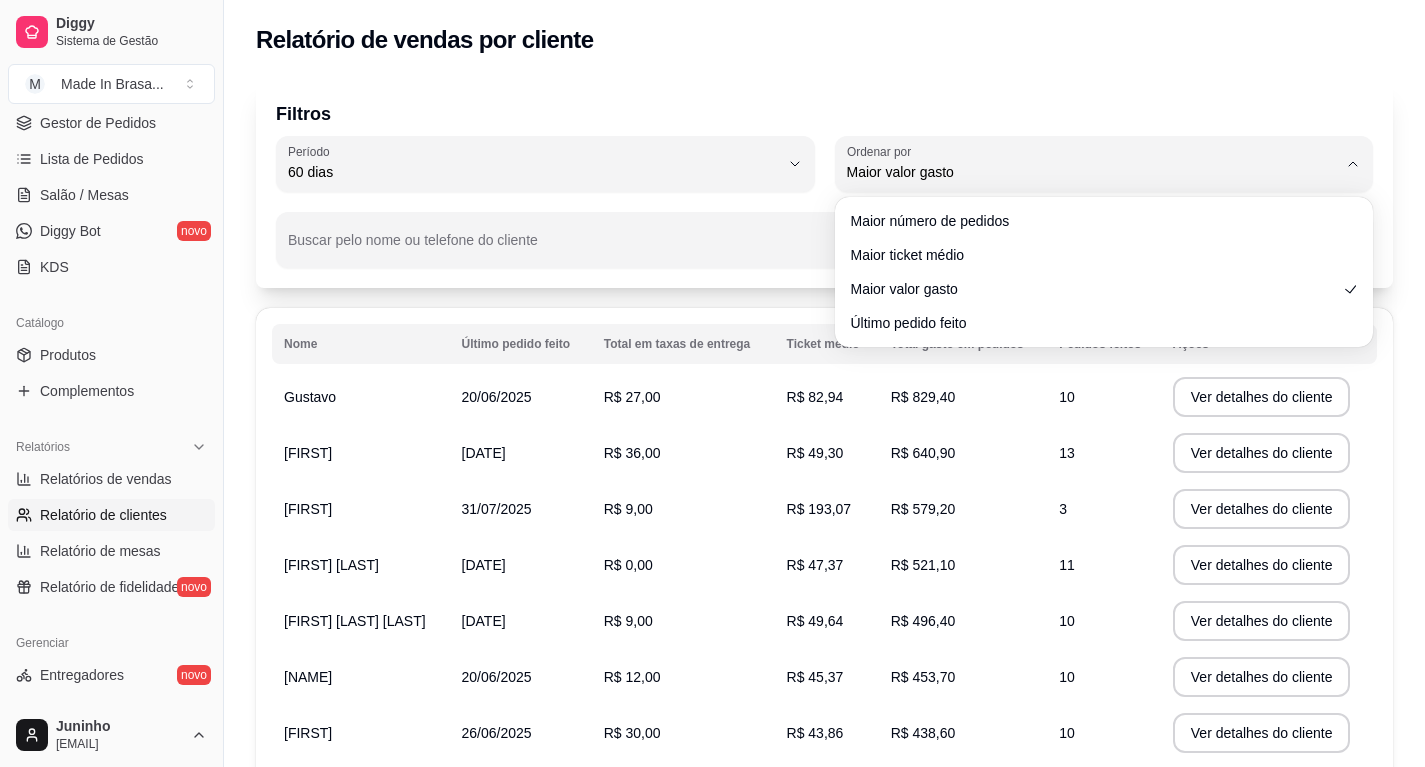 click on "[ORDER_TYPE] [ORDER_TYPE] [ORDER_TYPE] [ORDER_TYPE]" at bounding box center (1104, 272) 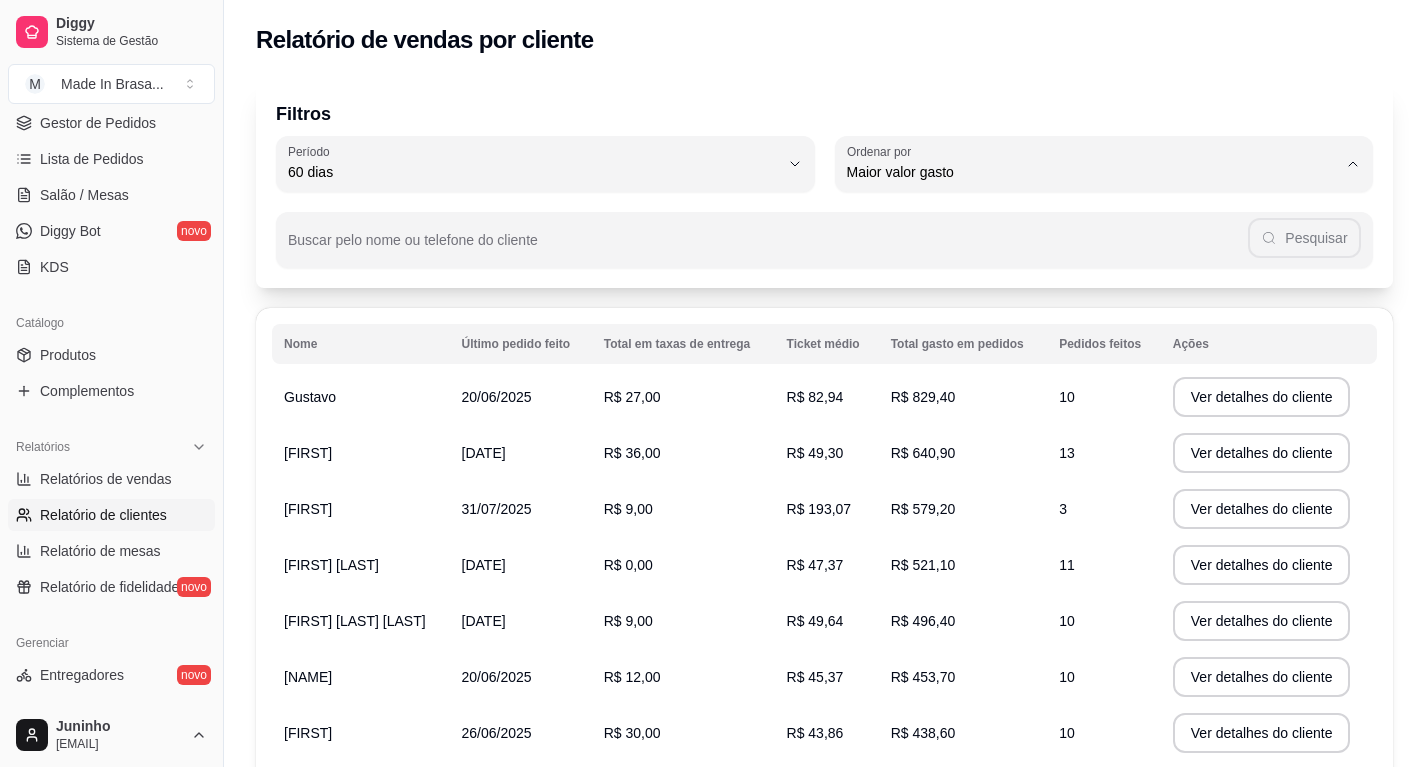 click on "Maior número de pedidos" at bounding box center [1094, 219] 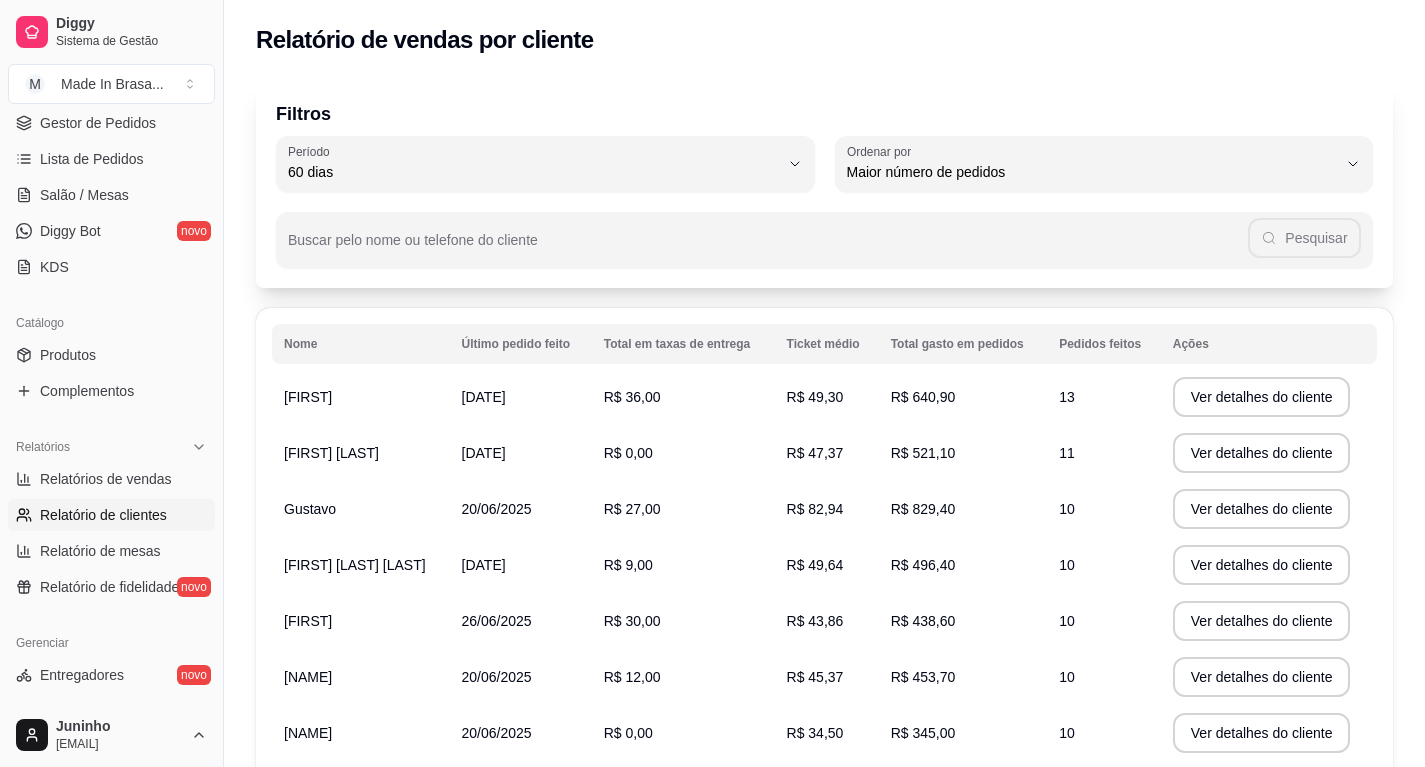 scroll, scrollTop: 0, scrollLeft: 0, axis: both 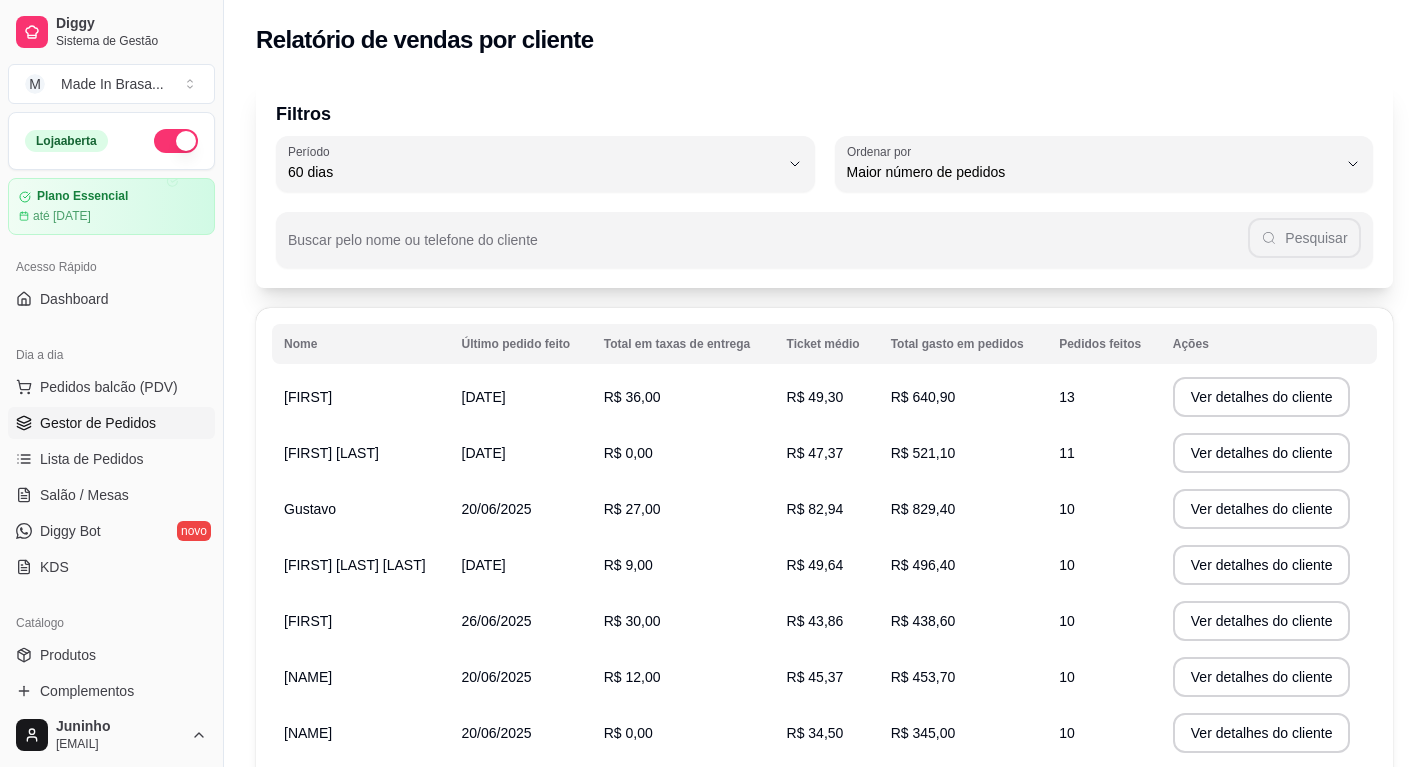 click on "Gestor de Pedidos" at bounding box center (98, 423) 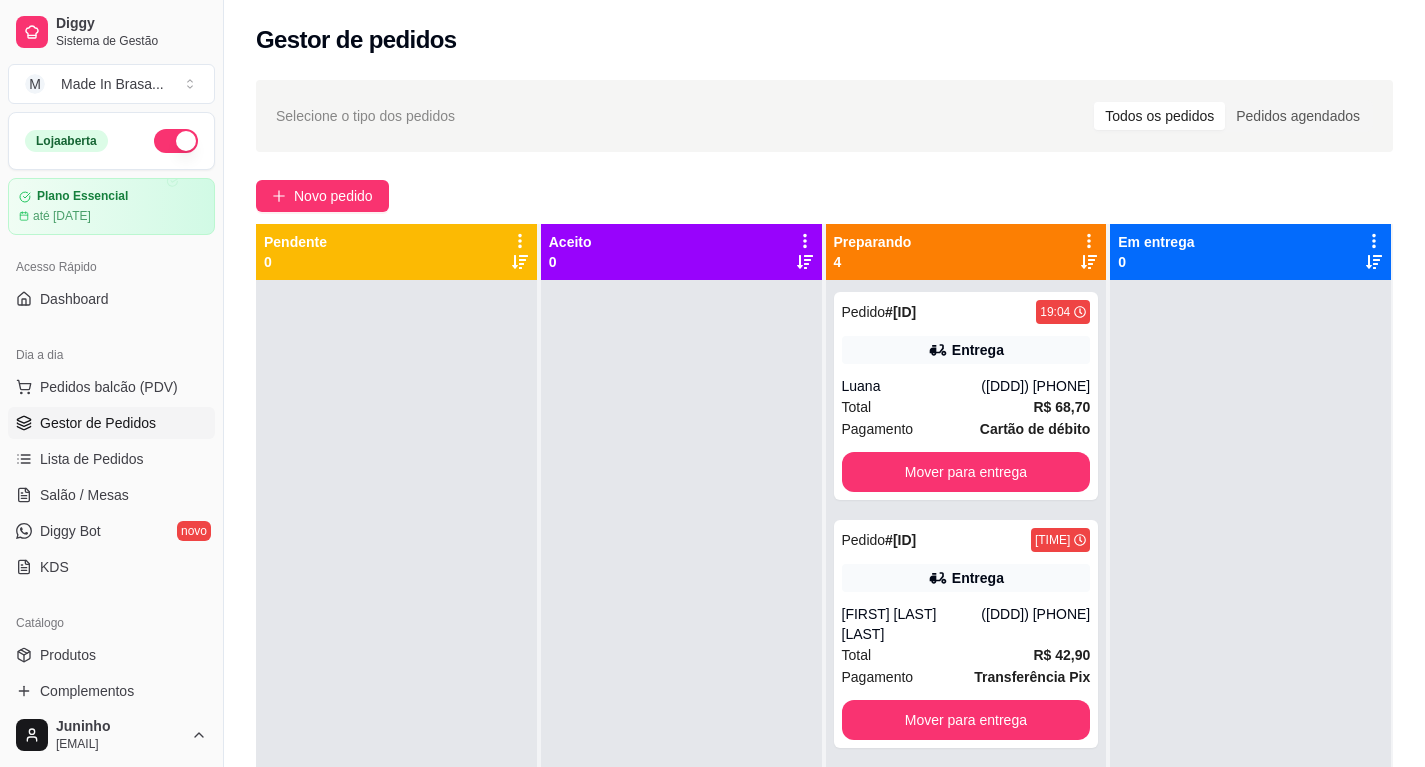 scroll, scrollTop: 56, scrollLeft: 0, axis: vertical 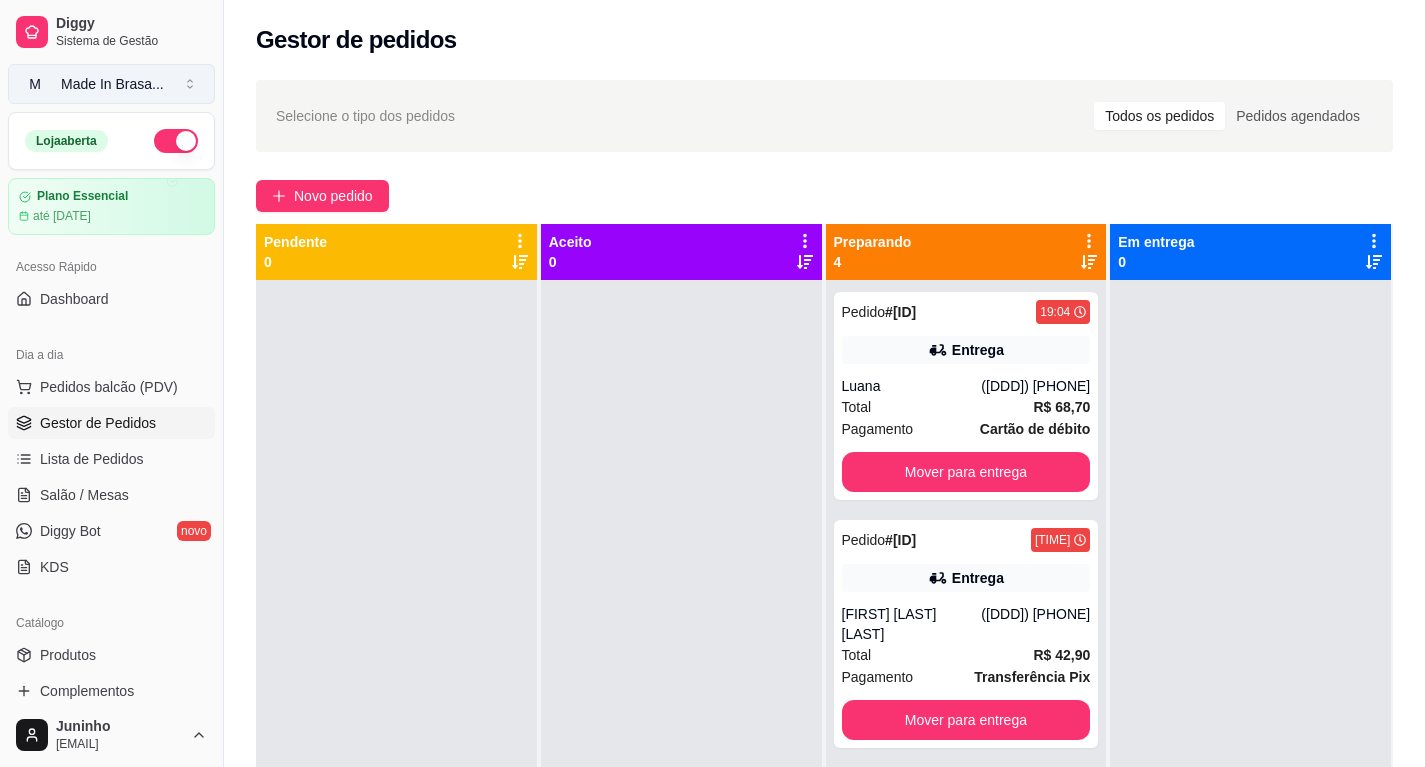 click on "M [BRAND] ..." at bounding box center [111, 84] 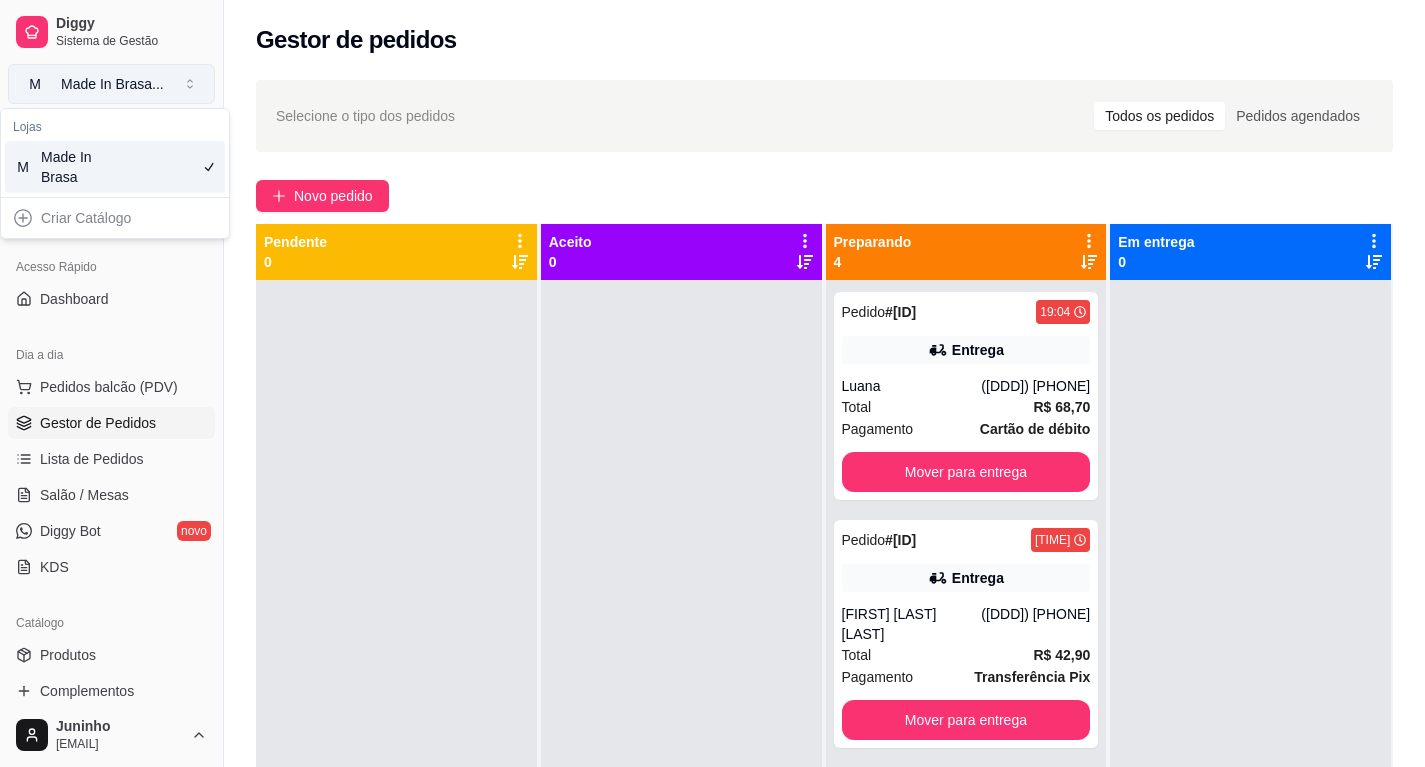 click on "M [BRAND] ..." at bounding box center (111, 84) 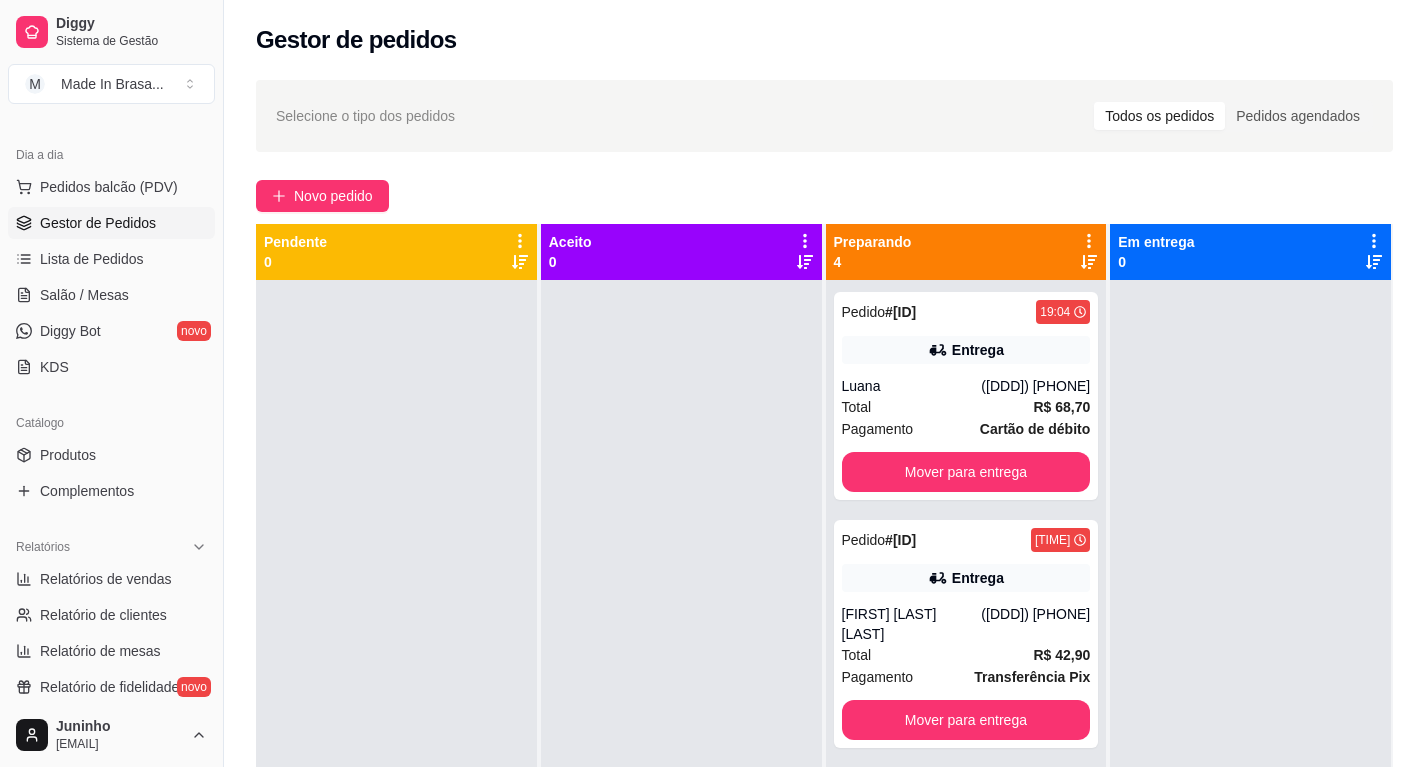scroll, scrollTop: 0, scrollLeft: 0, axis: both 